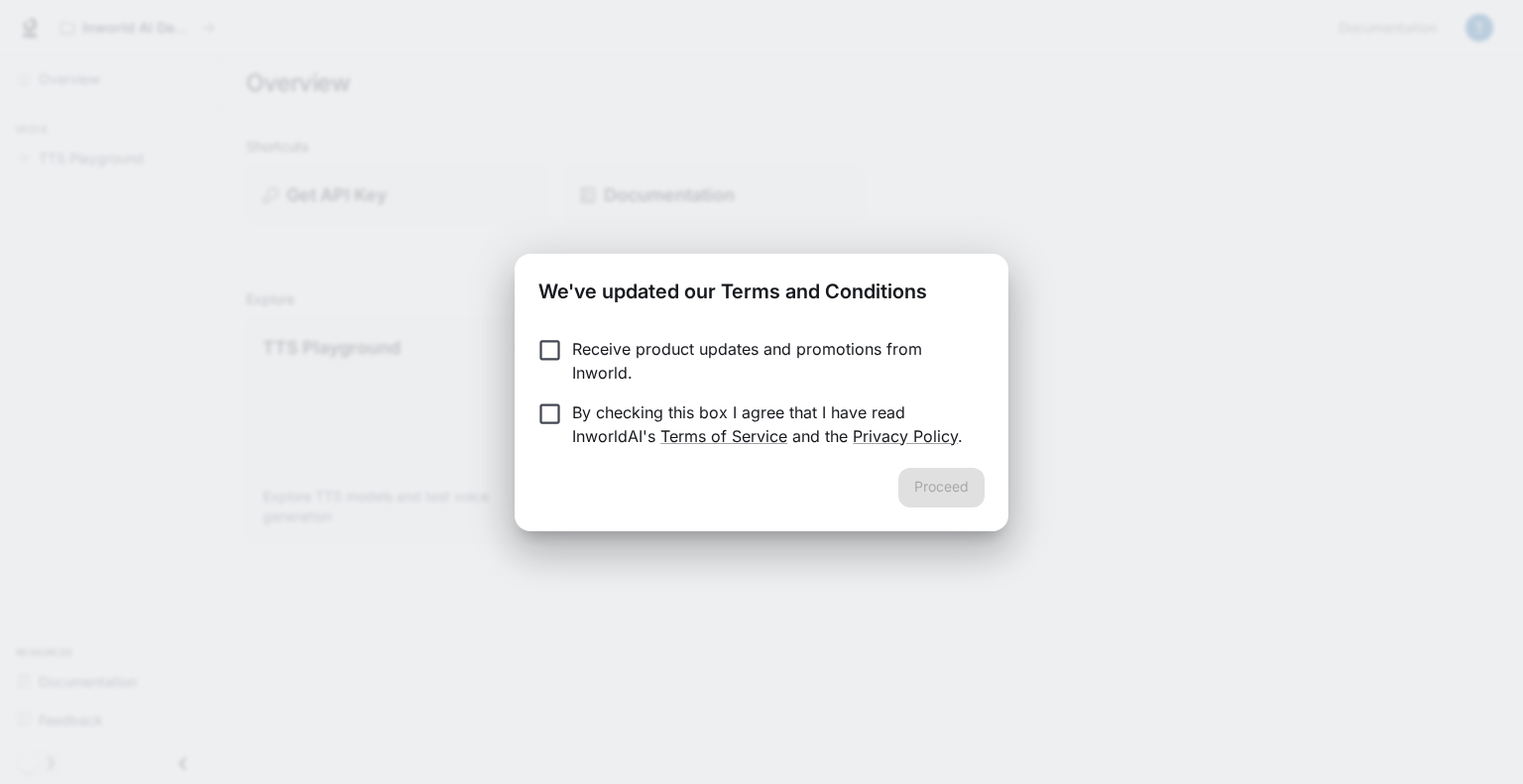 scroll, scrollTop: 0, scrollLeft: 0, axis: both 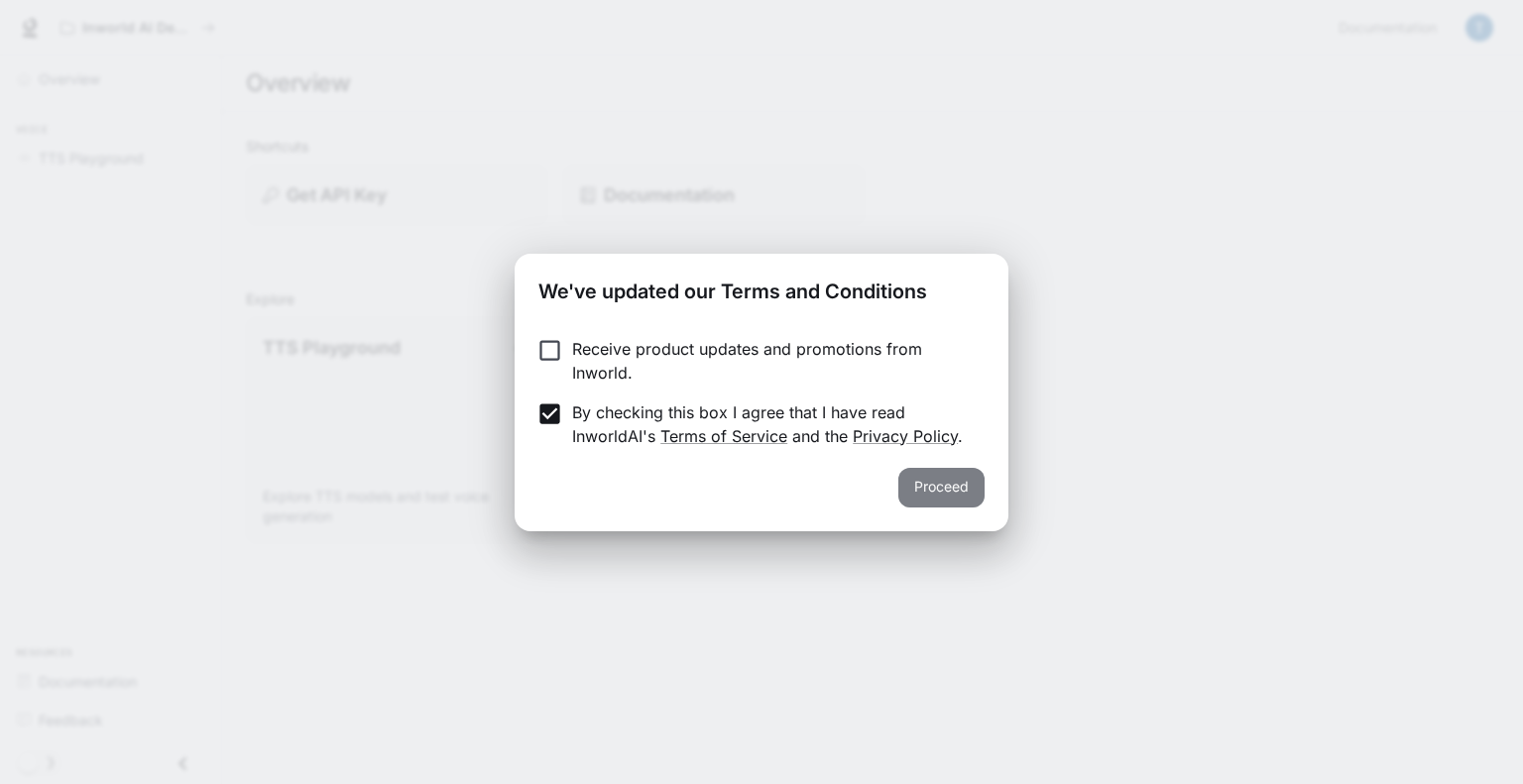 click on "Proceed" at bounding box center (941, 488) 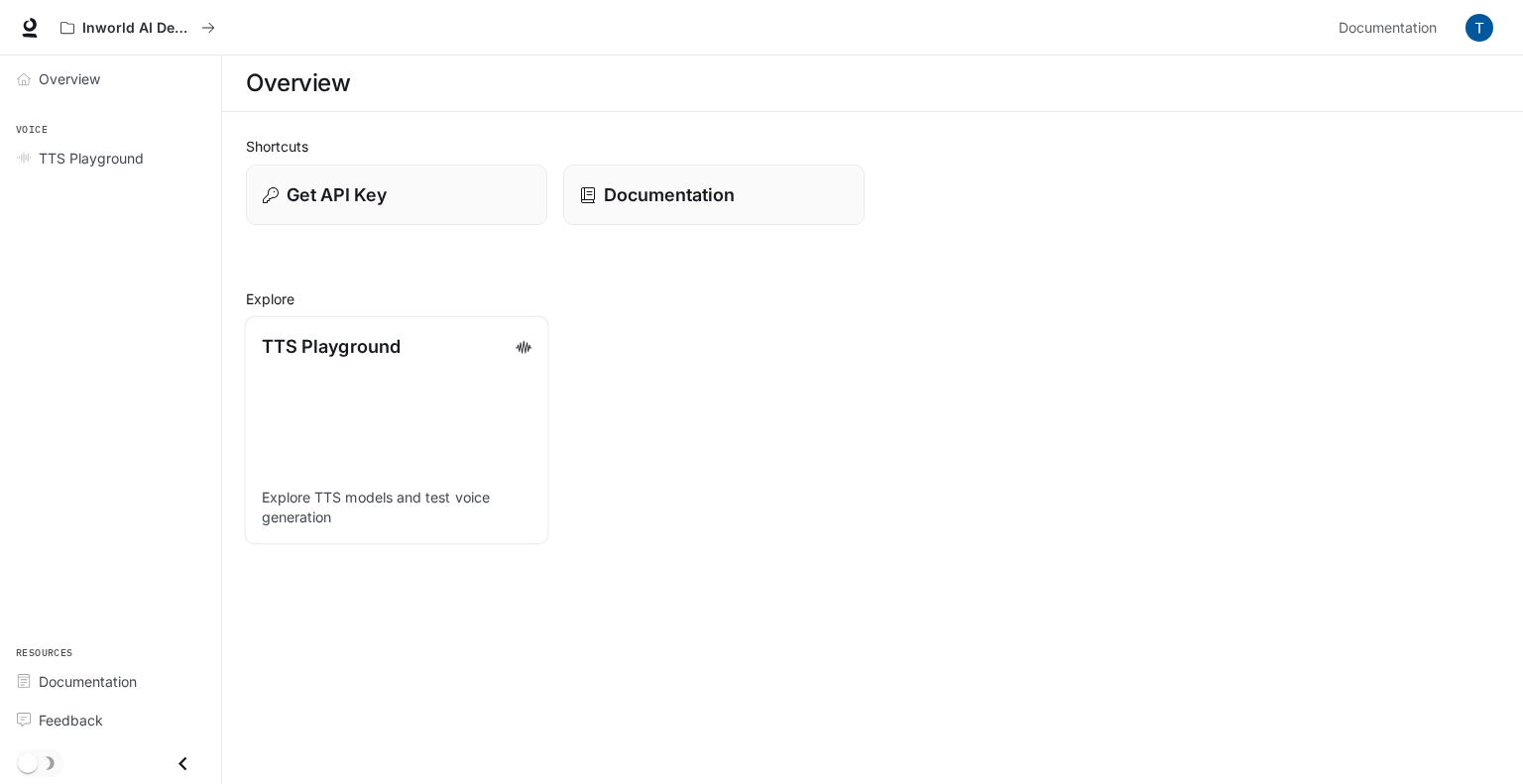 click on "TTS Playground" at bounding box center (331, 346) 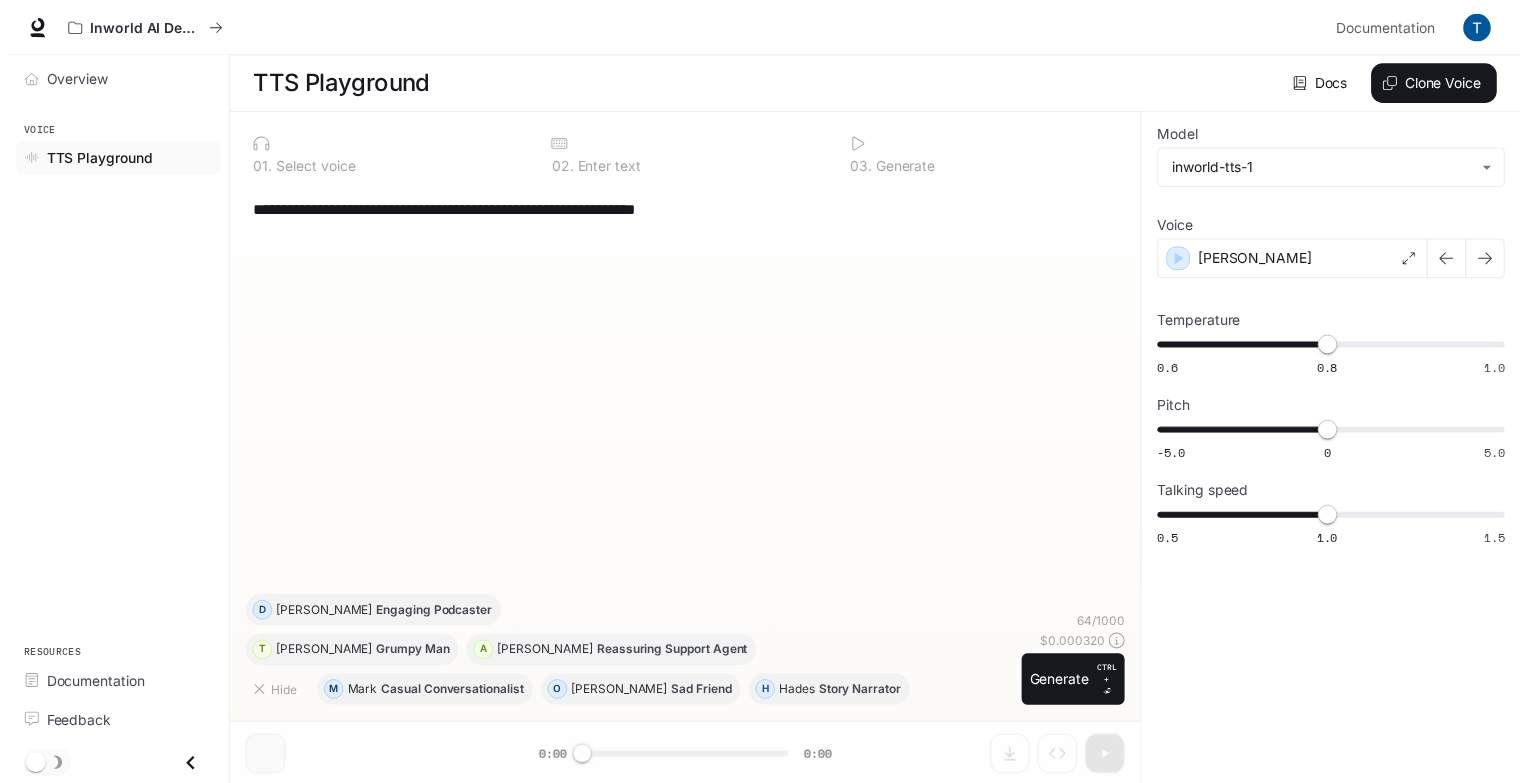 scroll, scrollTop: 0, scrollLeft: 0, axis: both 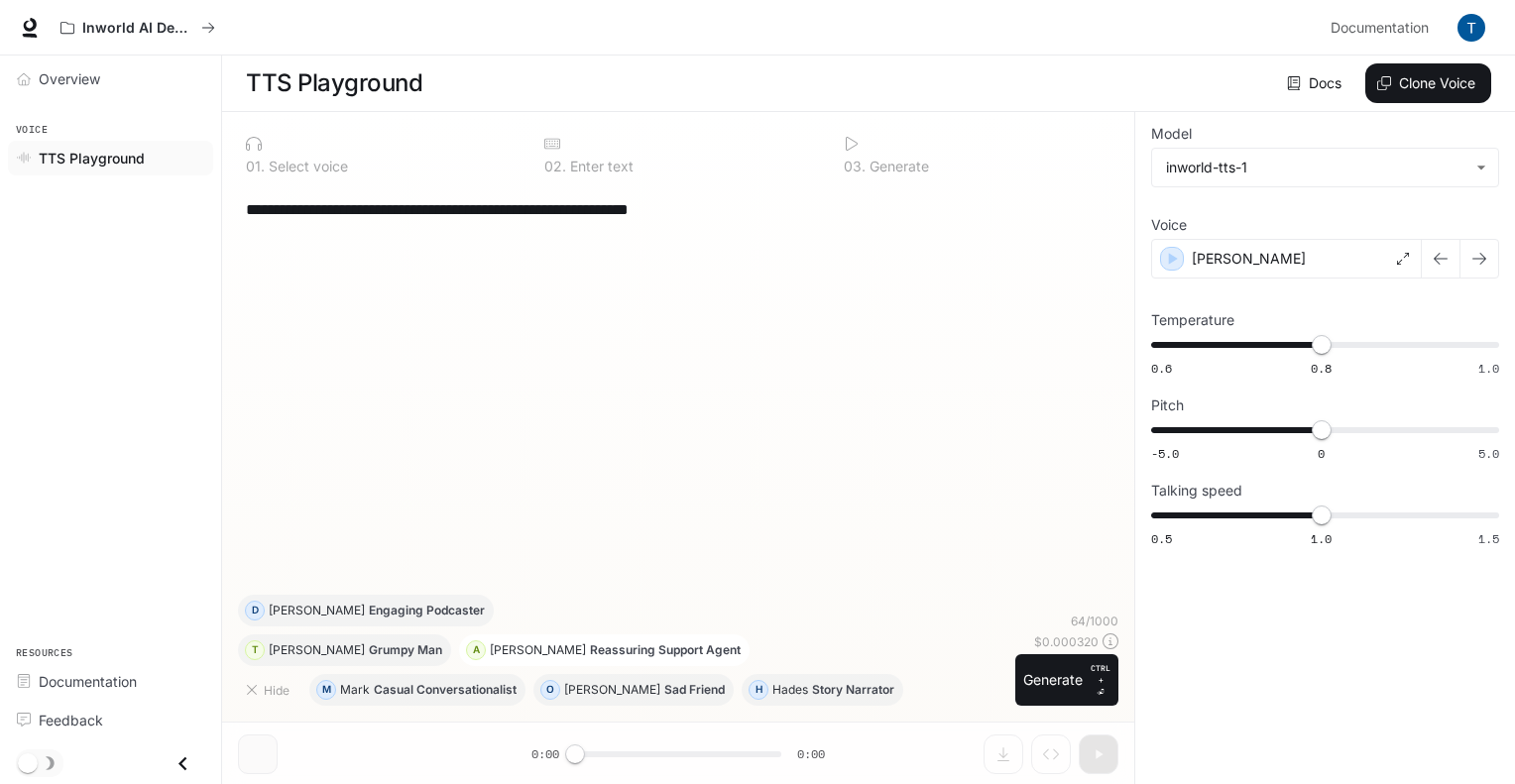 click on "Reassuring Support Agent" at bounding box center (665, 650) 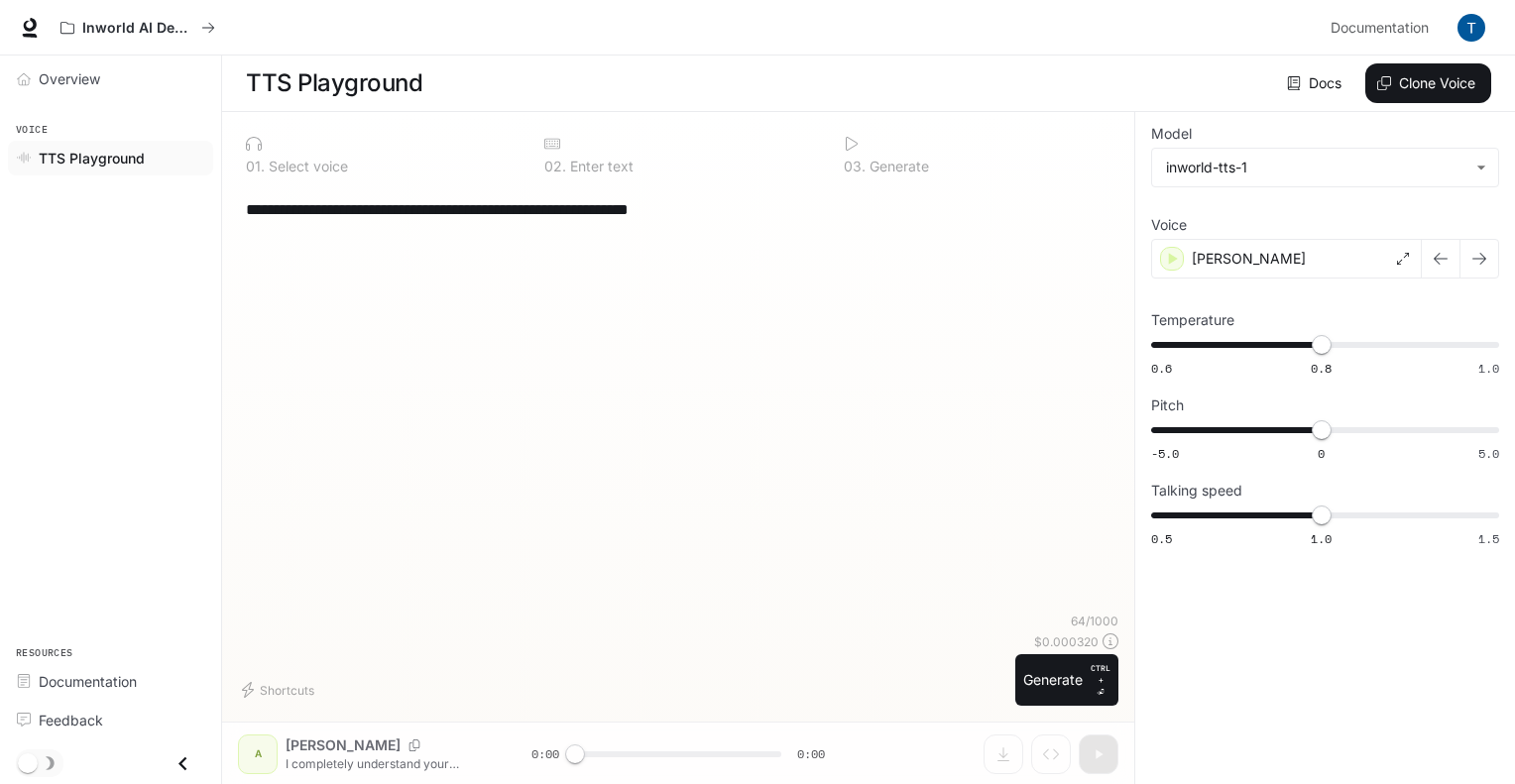 type on "**********" 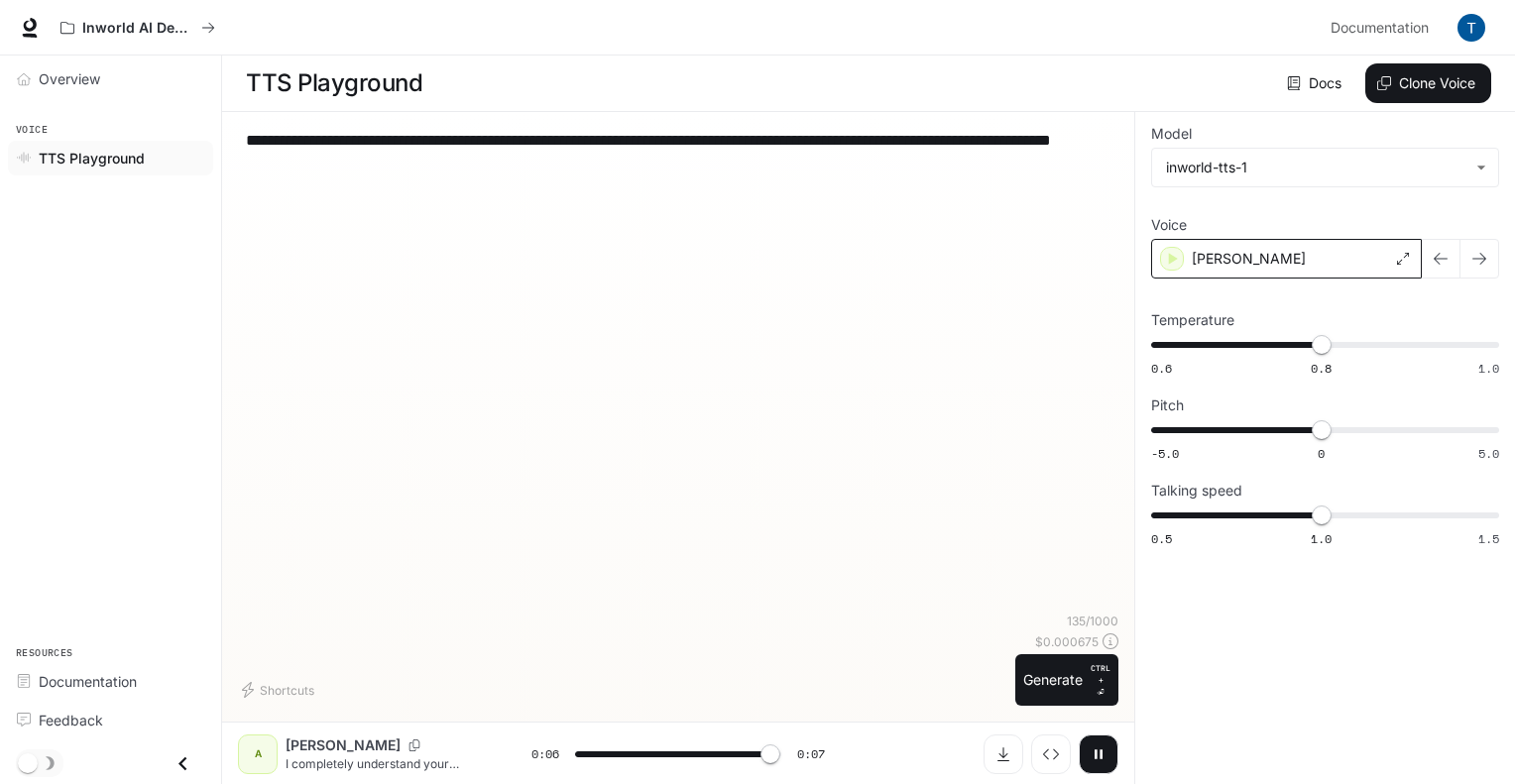 type on "*" 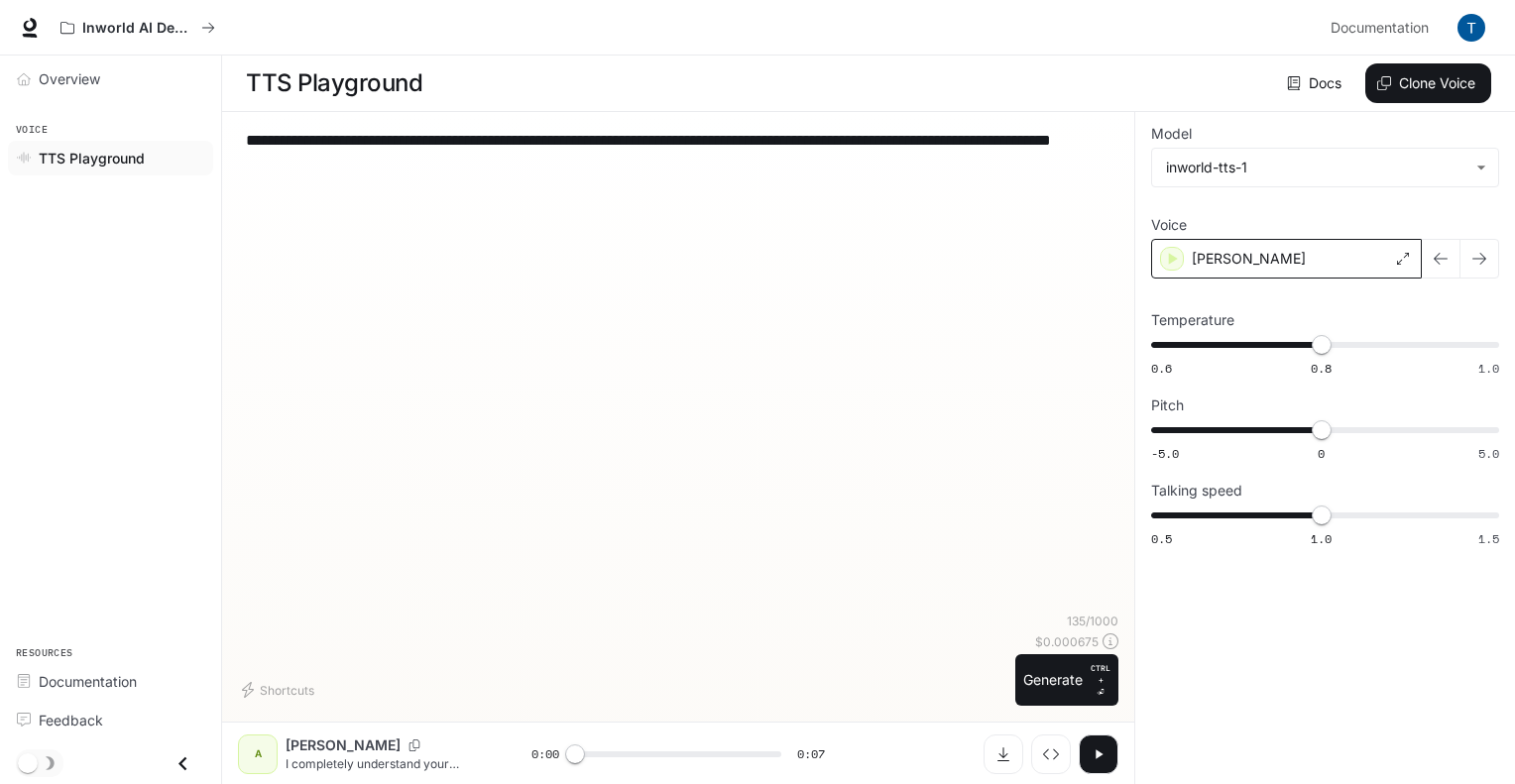 click on "[PERSON_NAME]" at bounding box center (1286, 259) 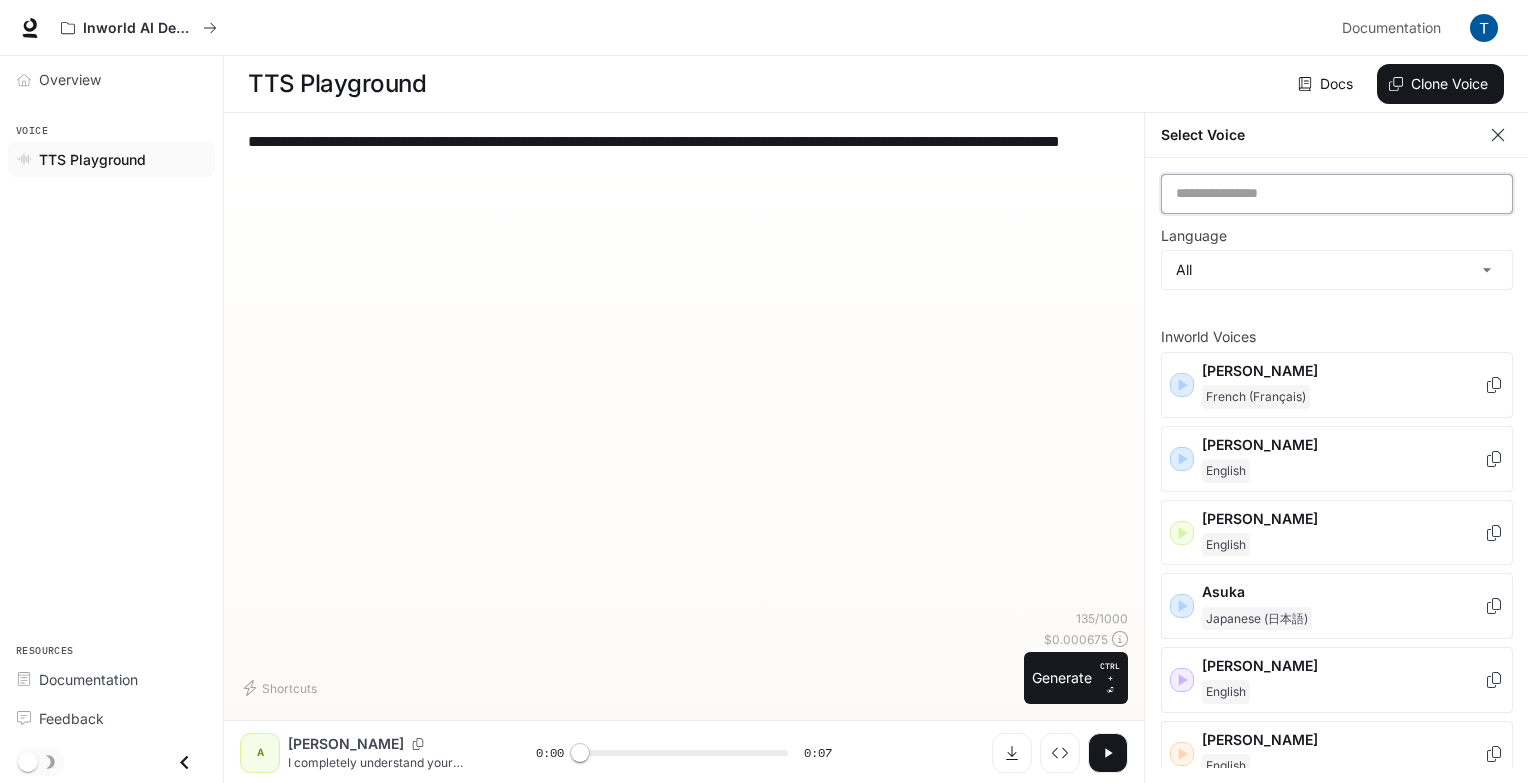click at bounding box center [1337, 194] 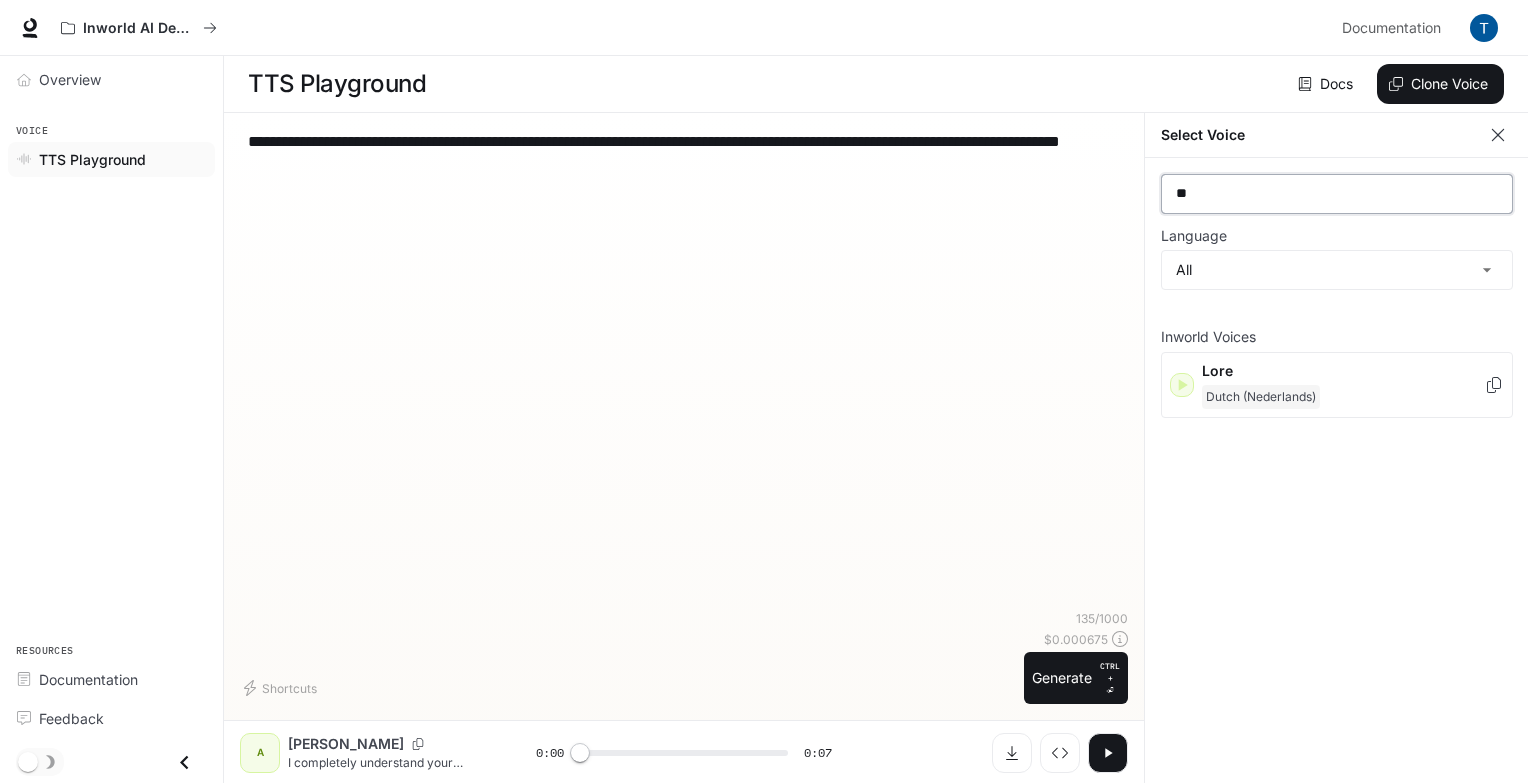 type on "*" 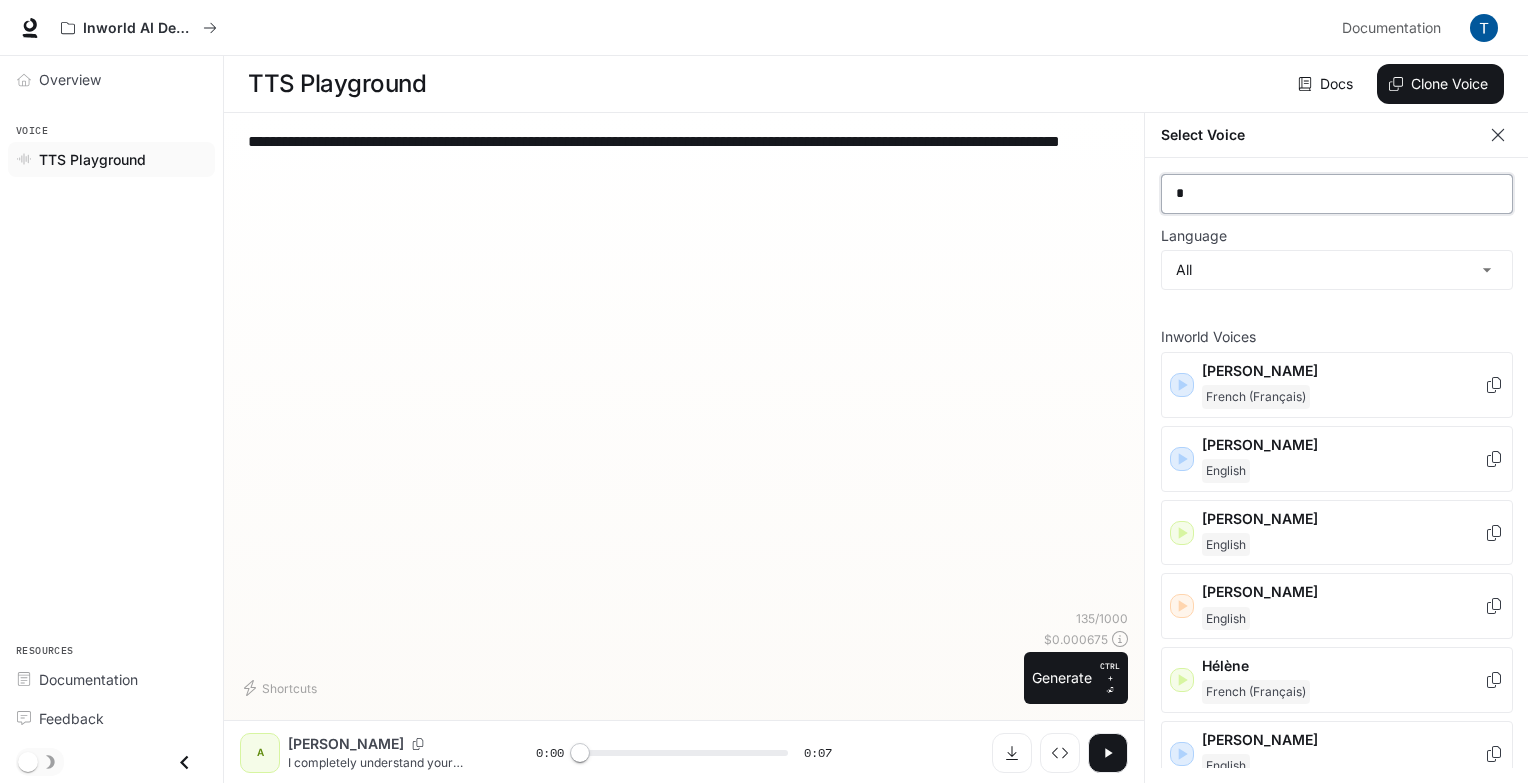 type 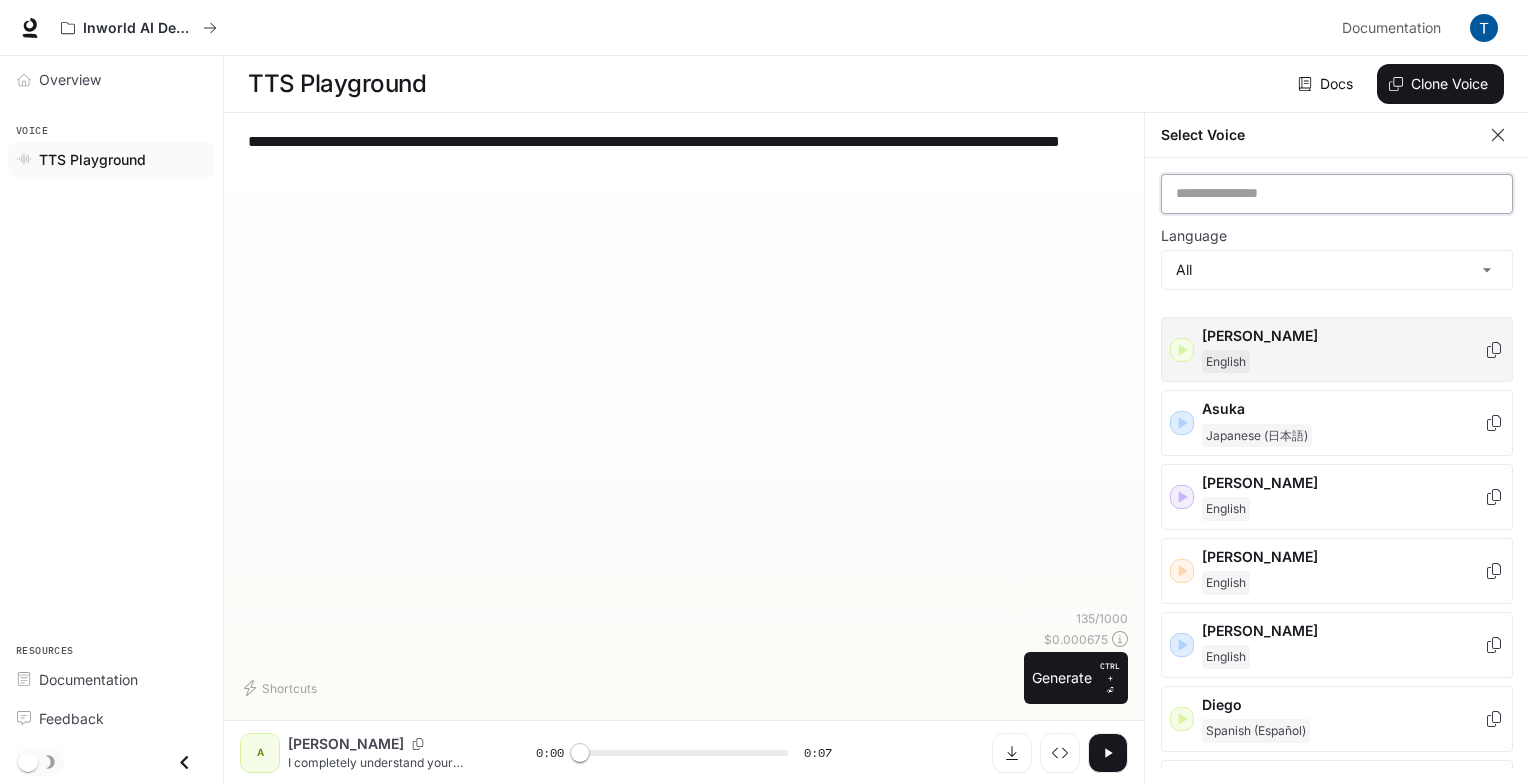 scroll, scrollTop: 200, scrollLeft: 0, axis: vertical 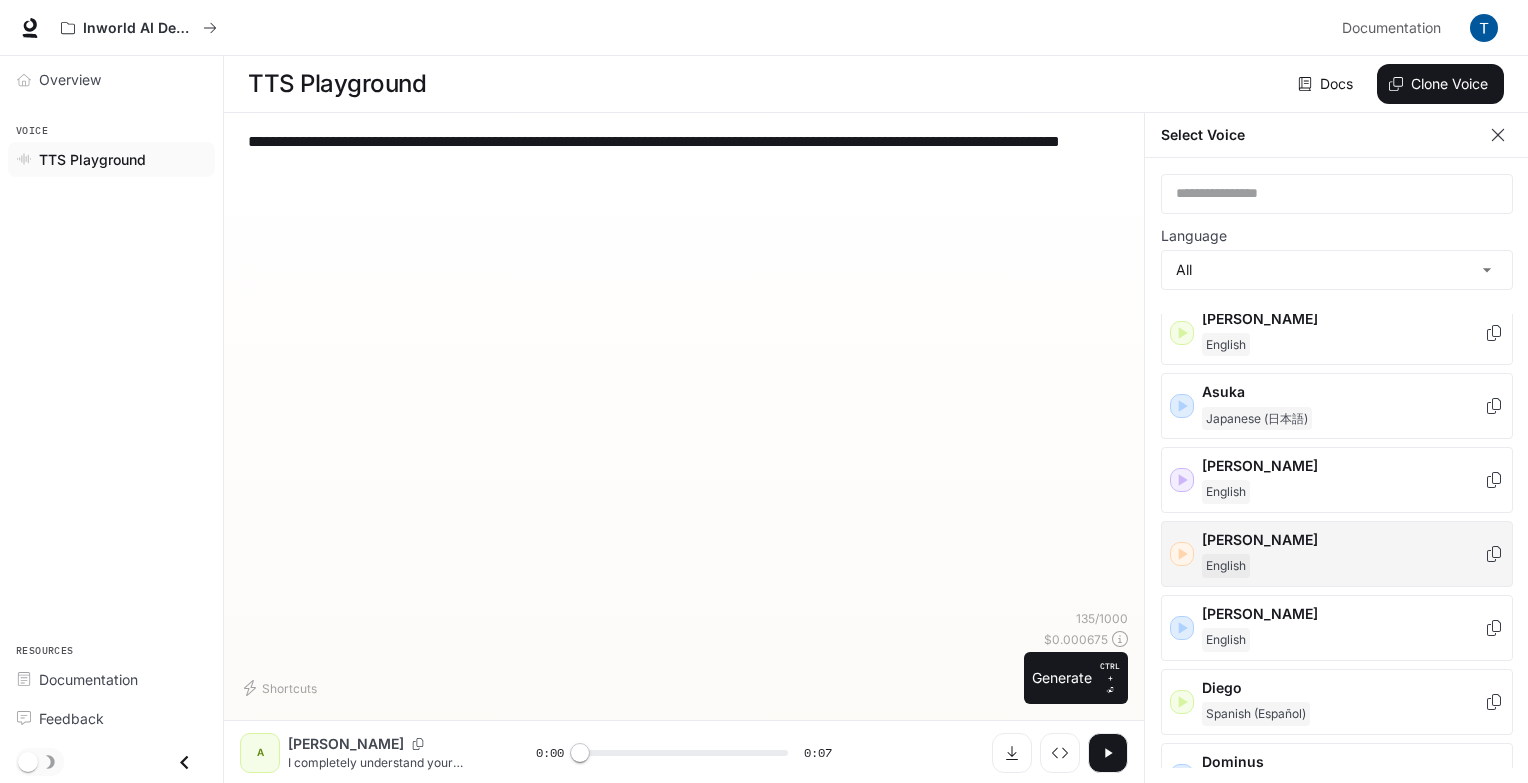 click 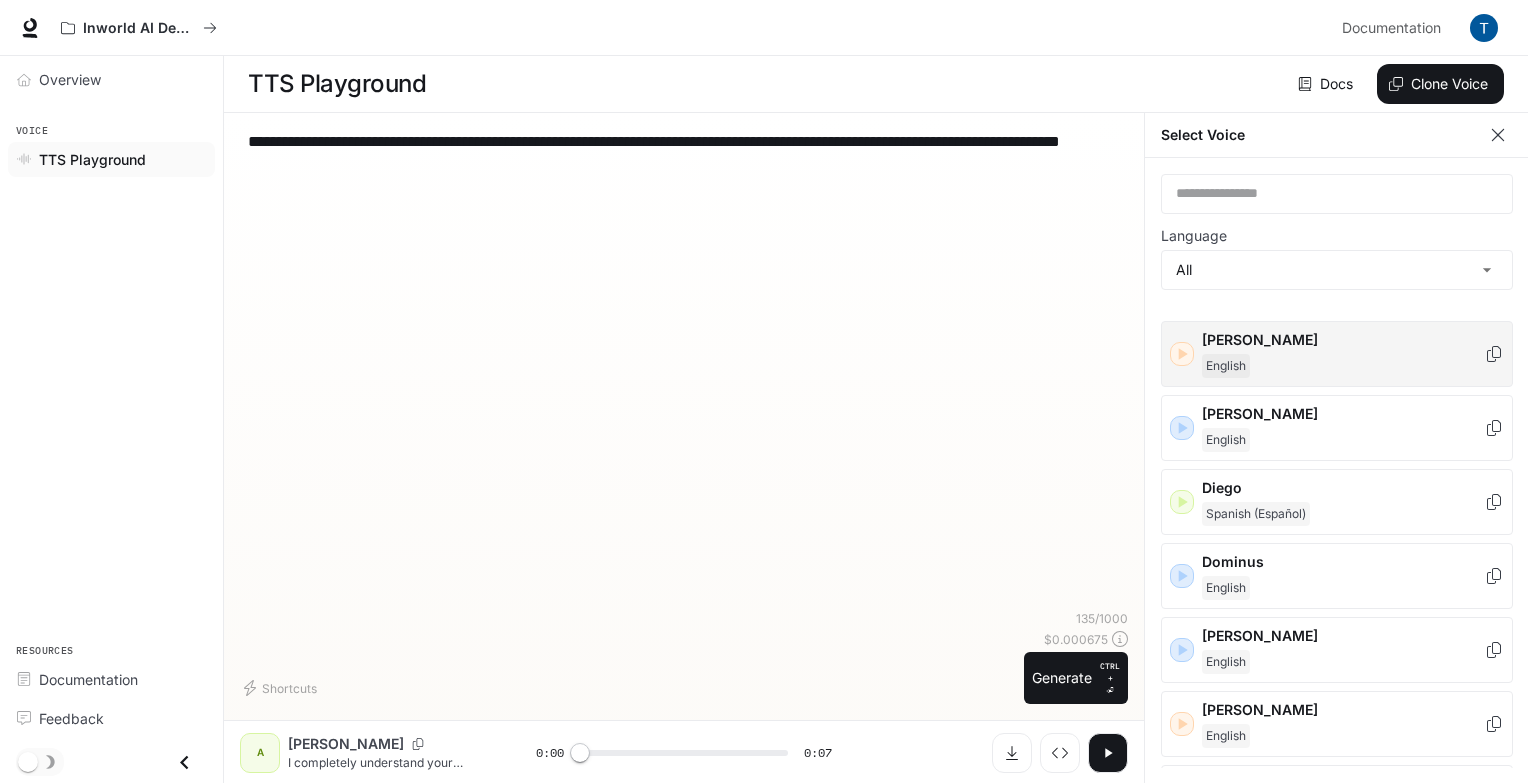 scroll, scrollTop: 600, scrollLeft: 0, axis: vertical 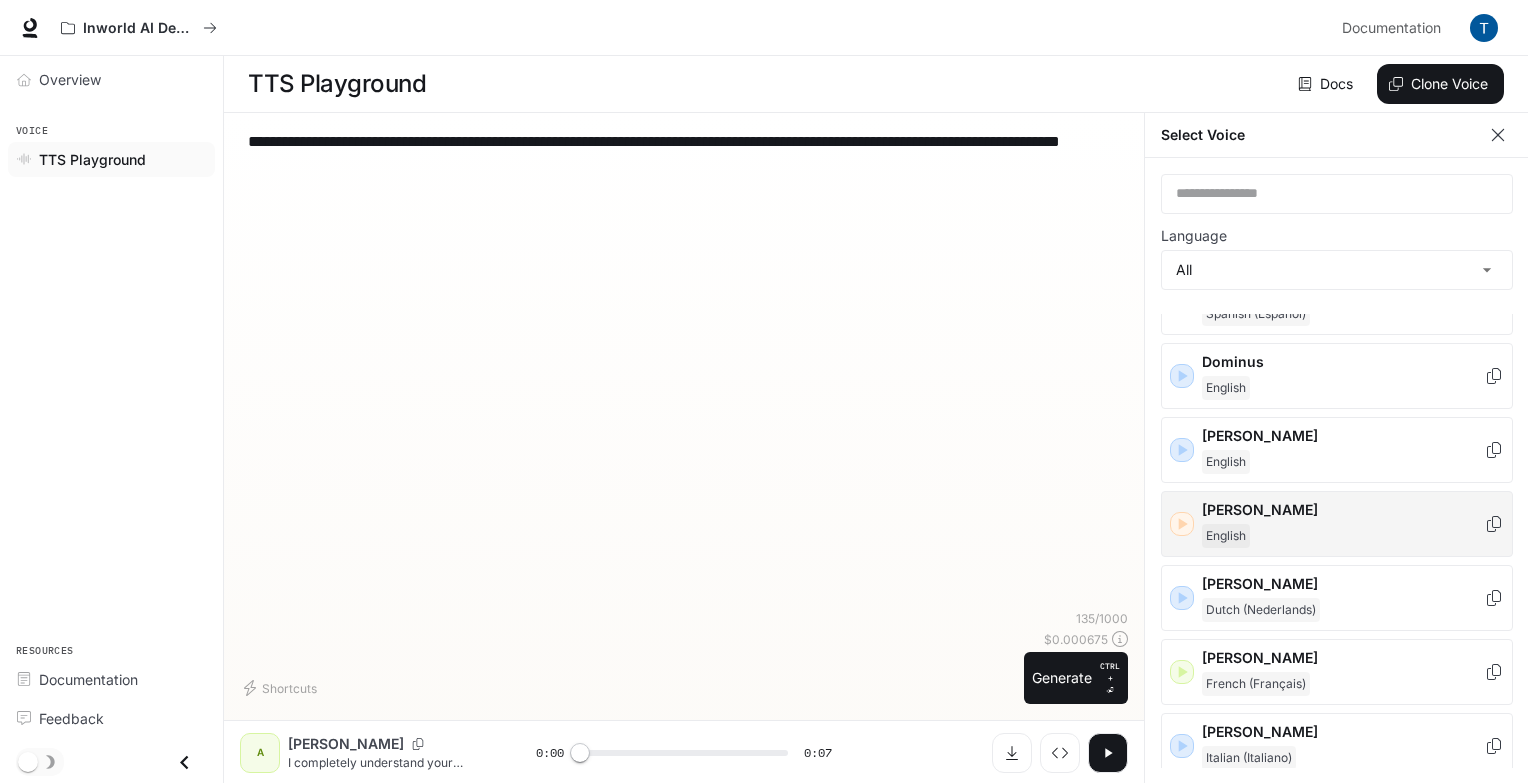 click 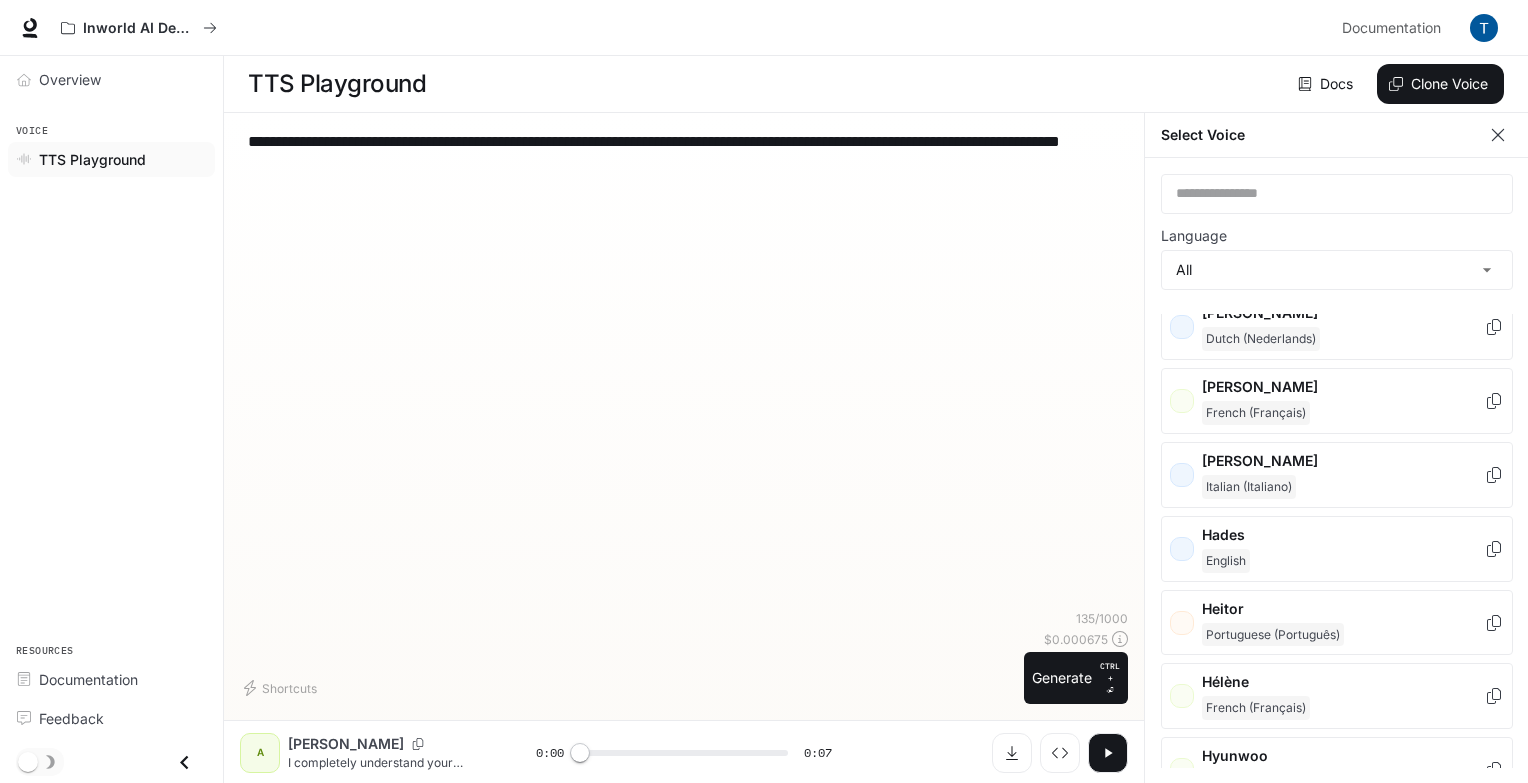 scroll, scrollTop: 900, scrollLeft: 0, axis: vertical 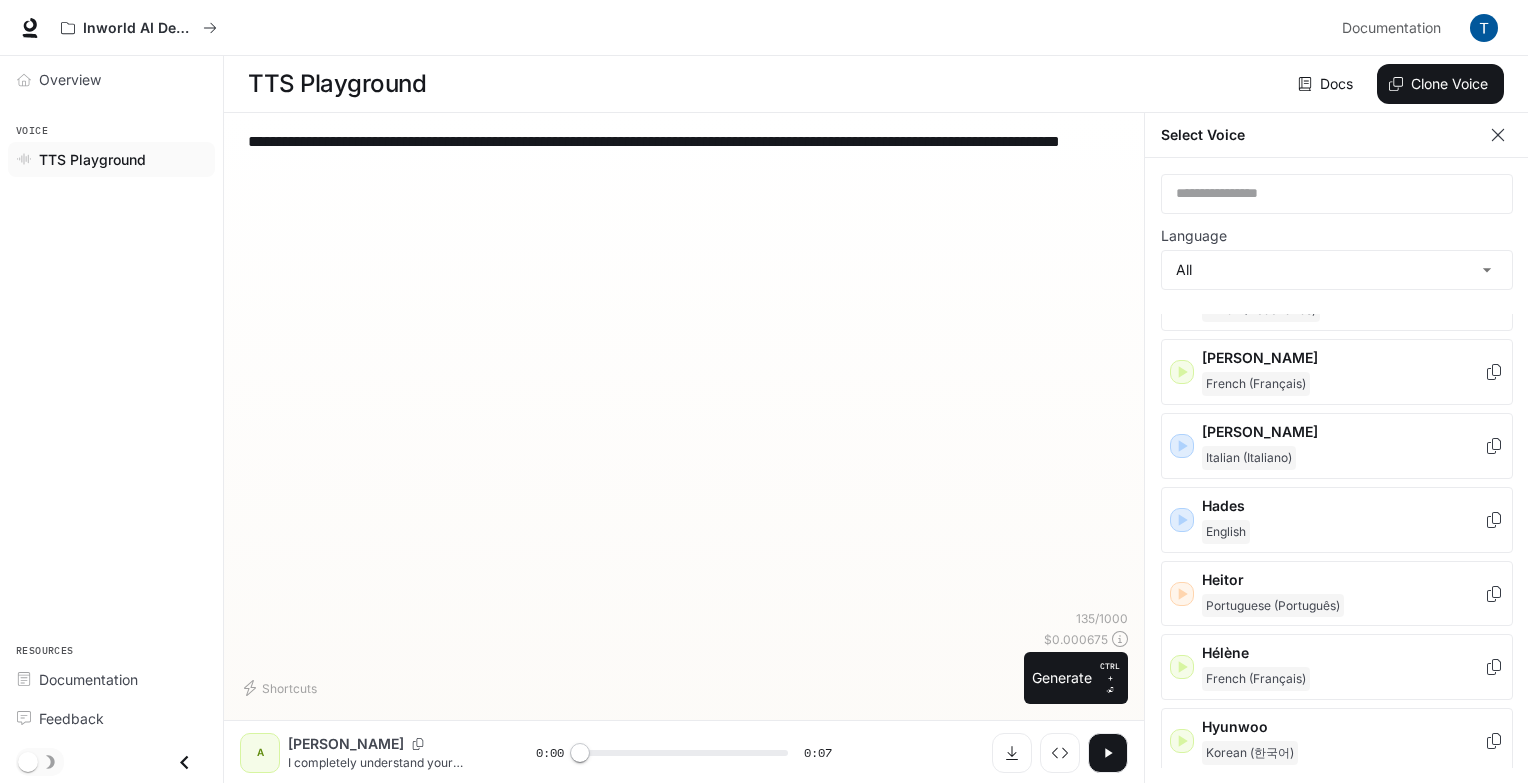 click 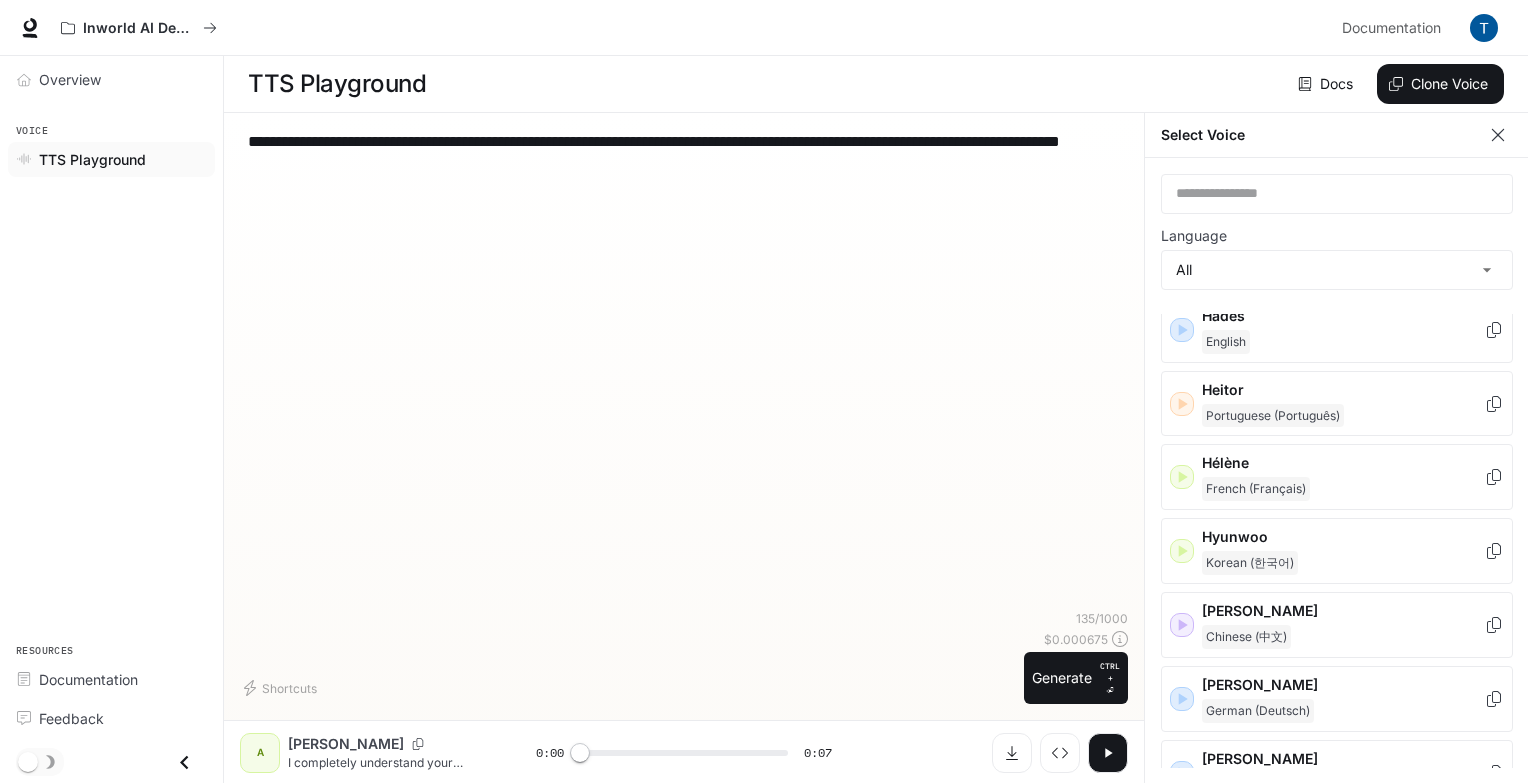scroll, scrollTop: 1100, scrollLeft: 0, axis: vertical 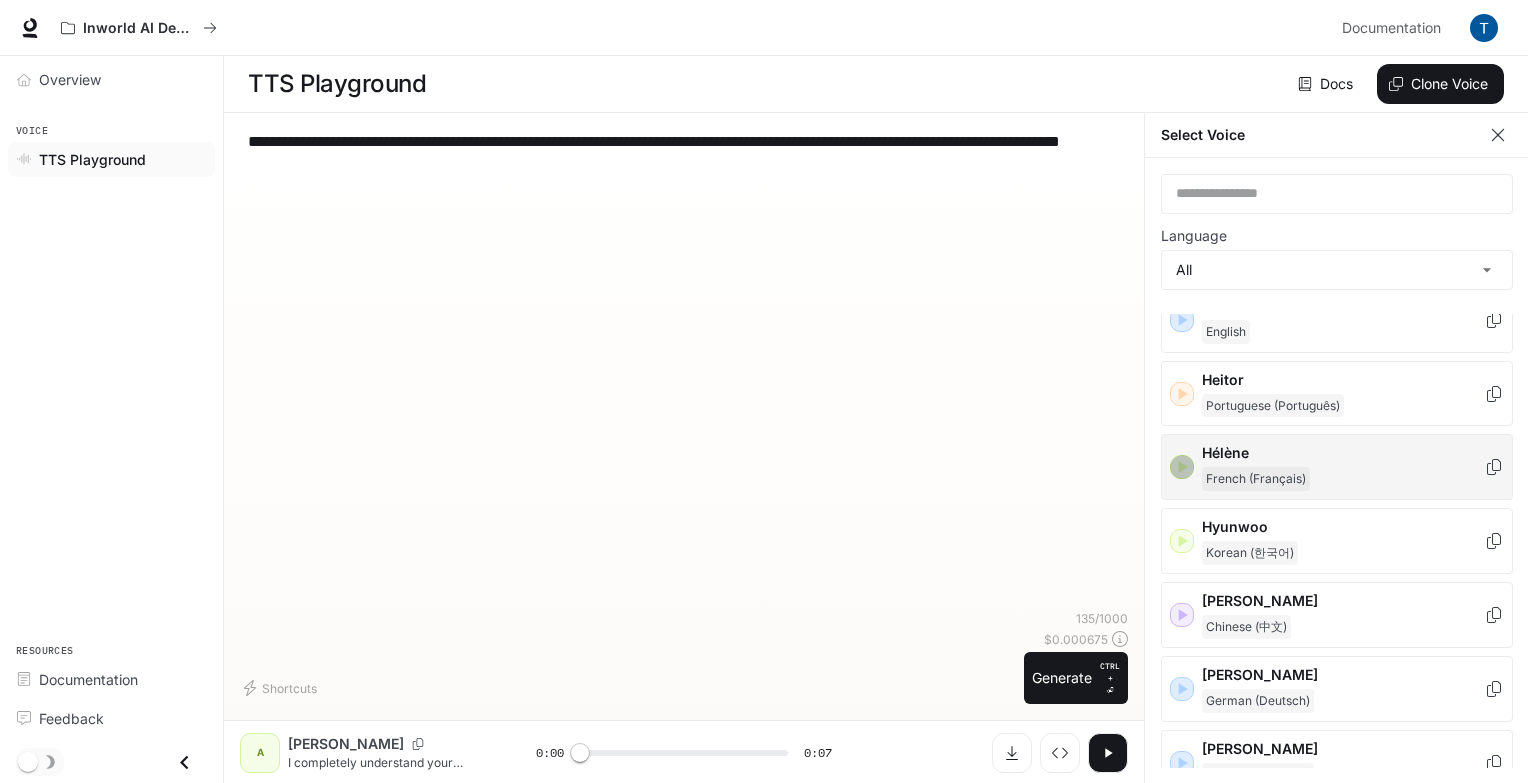 click 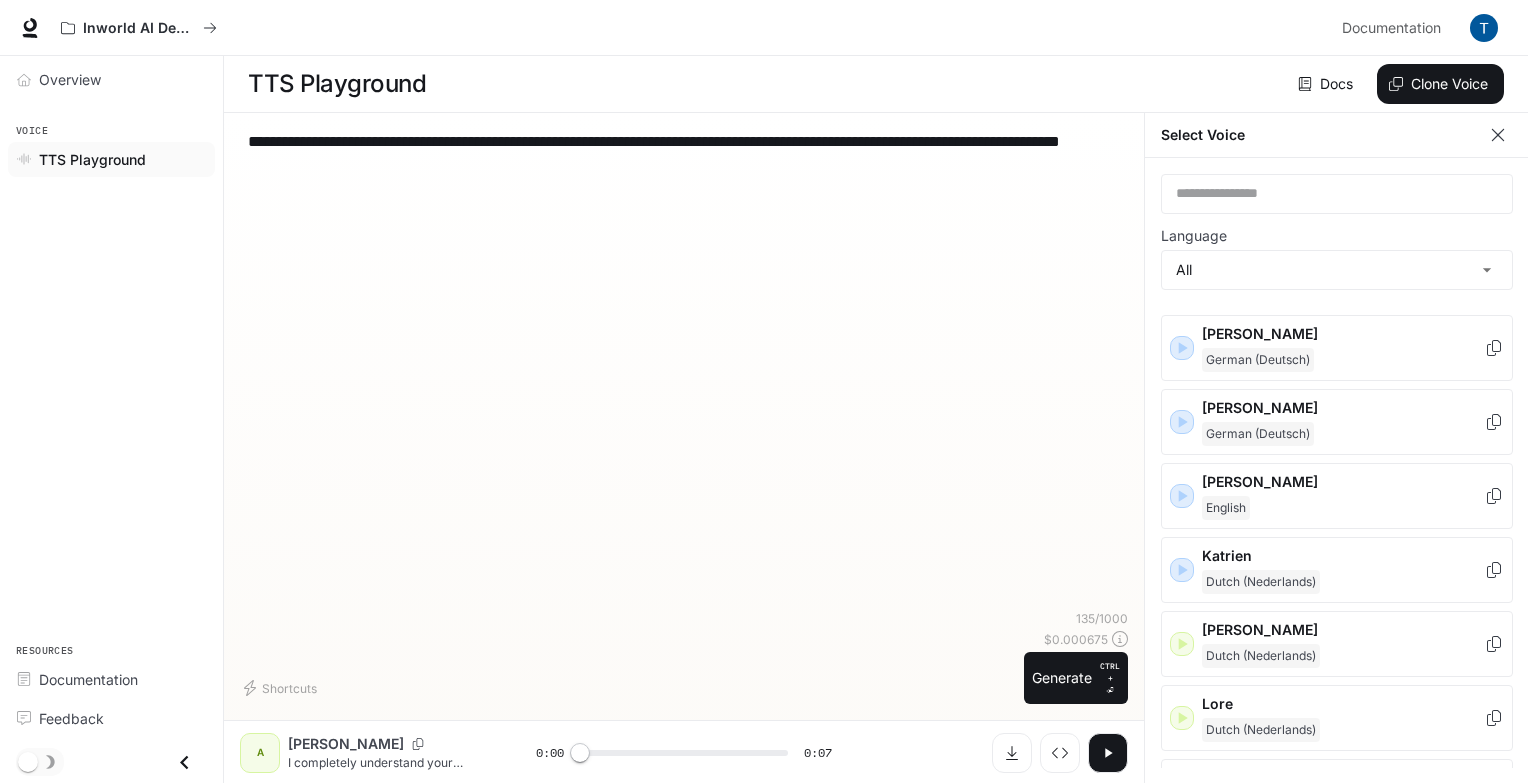 scroll, scrollTop: 1500, scrollLeft: 0, axis: vertical 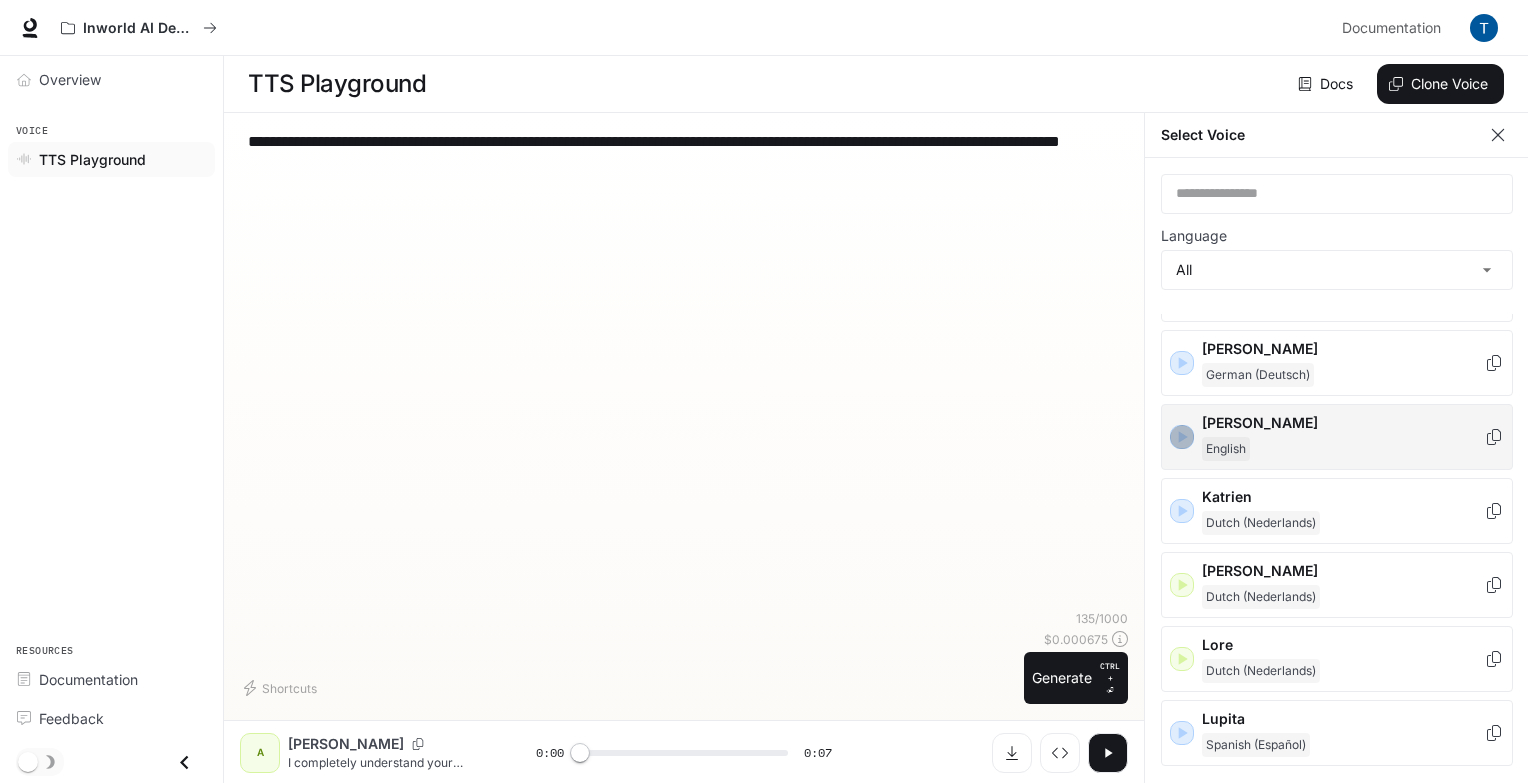 click 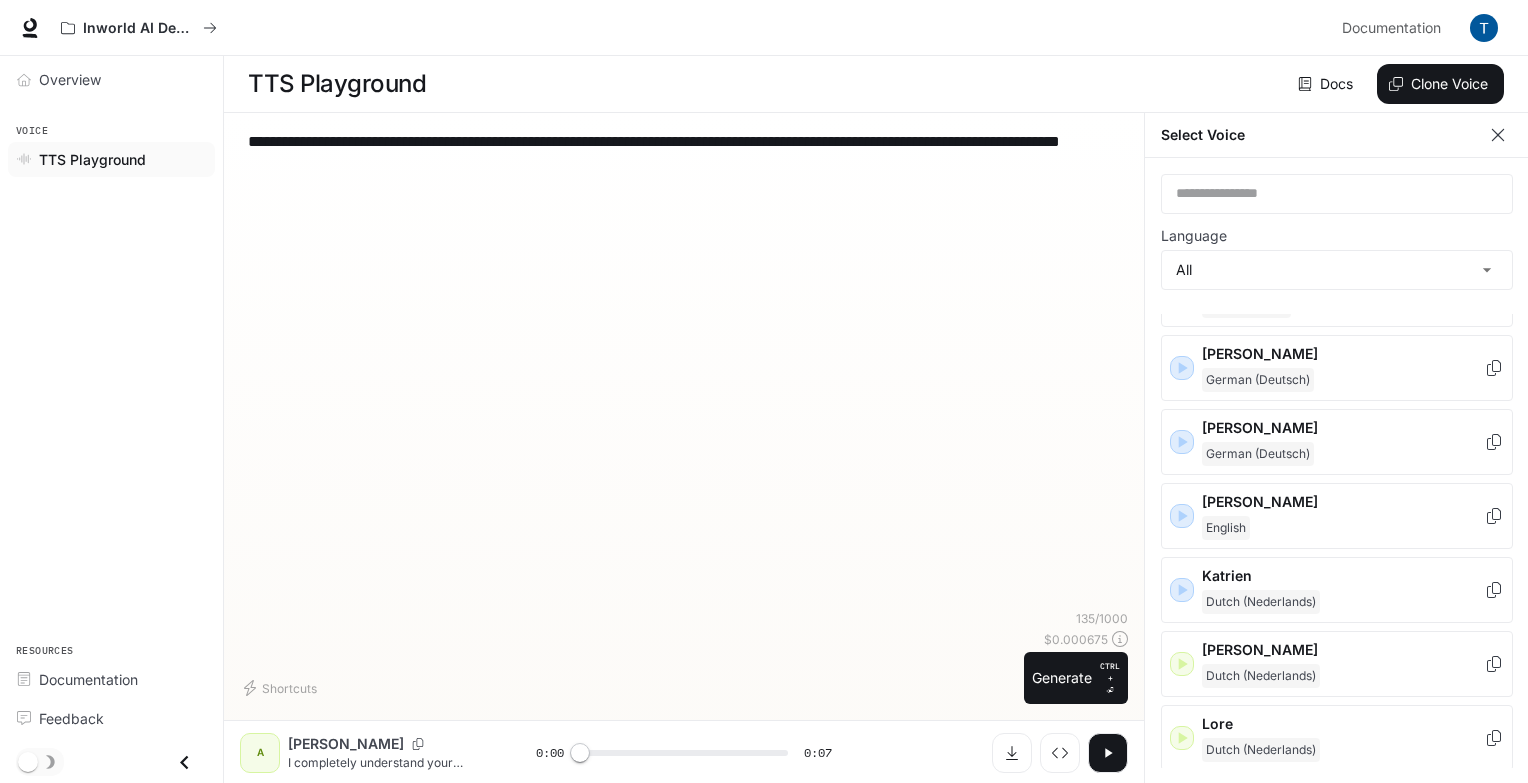 scroll, scrollTop: 1400, scrollLeft: 0, axis: vertical 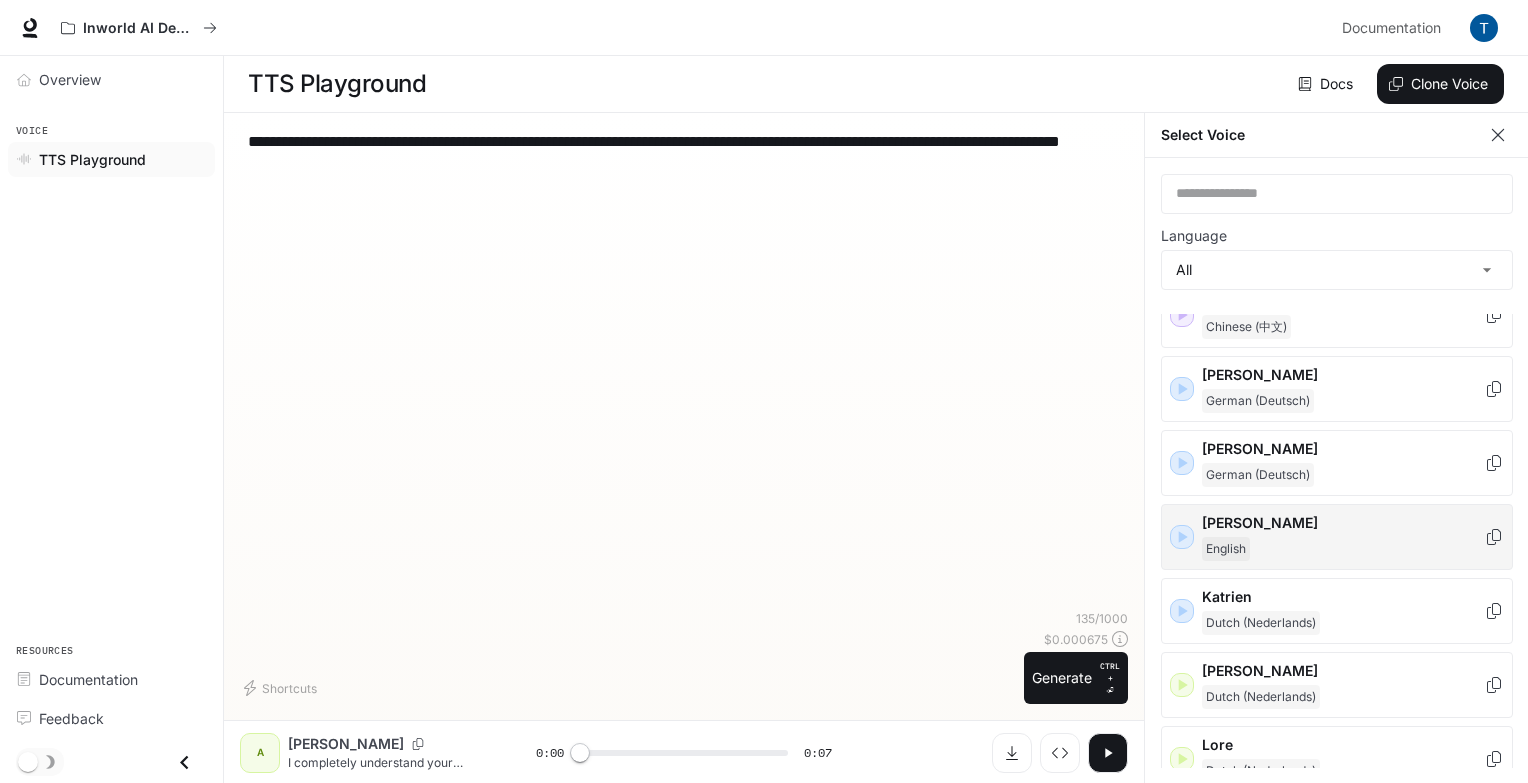click 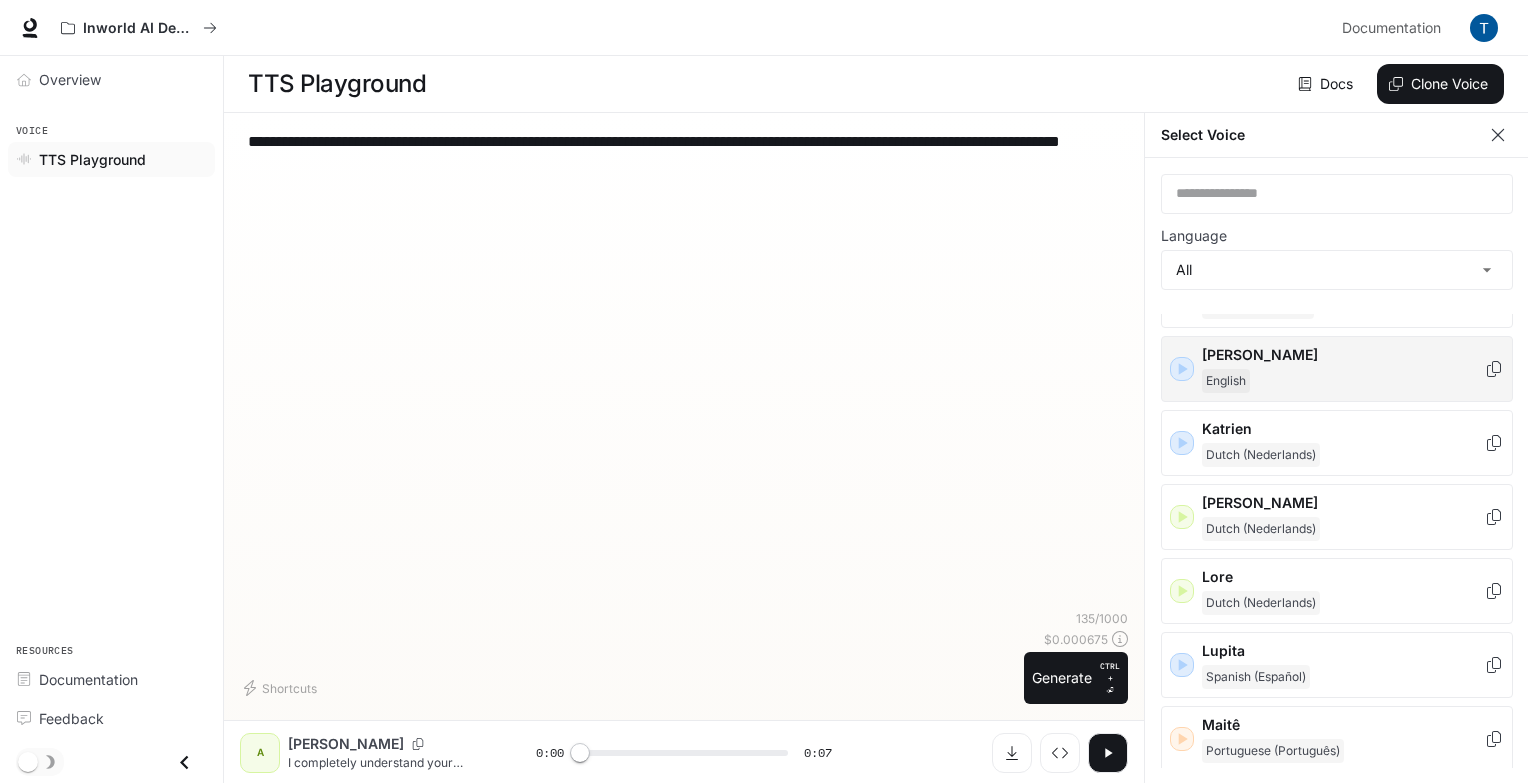 scroll, scrollTop: 1600, scrollLeft: 0, axis: vertical 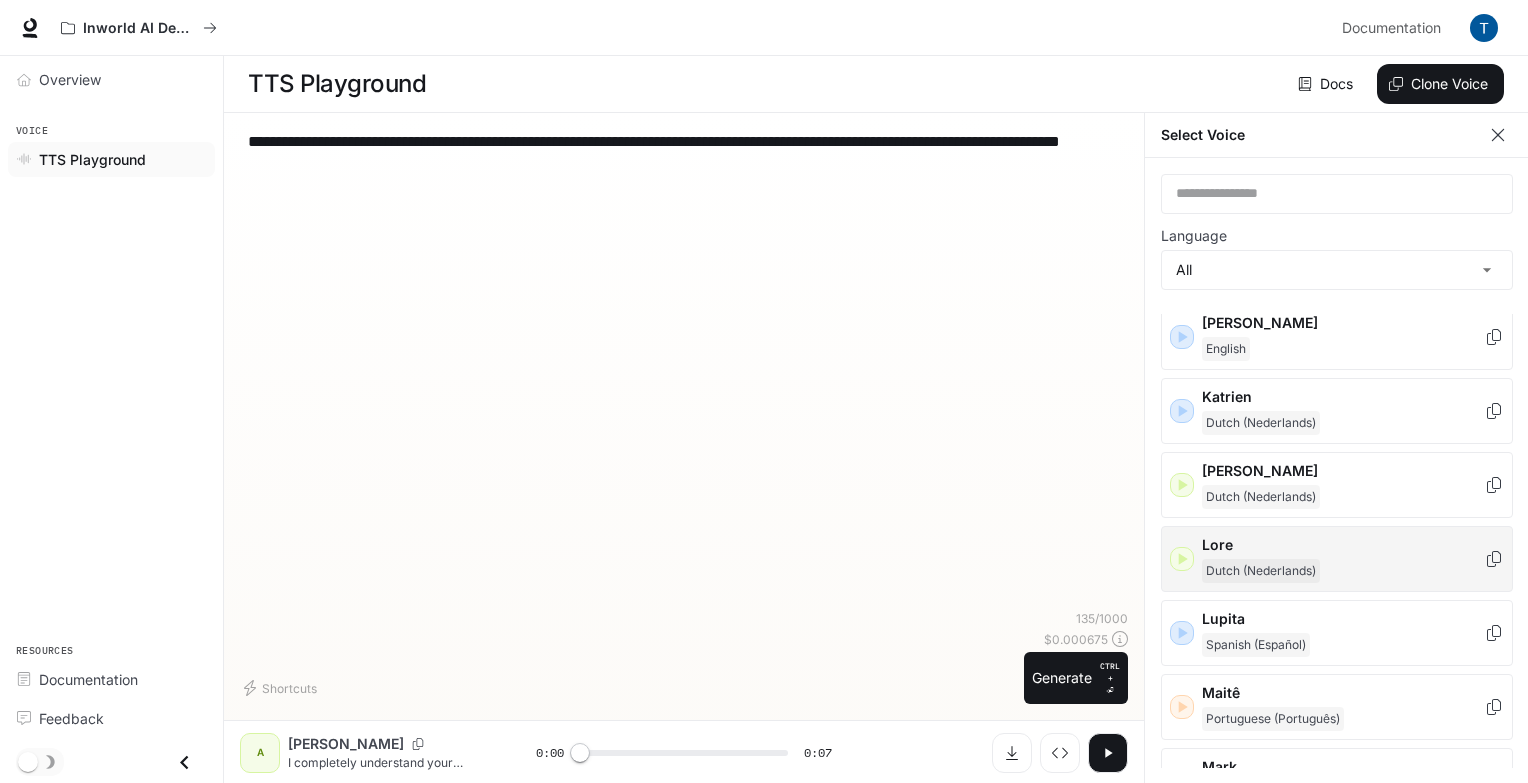 click 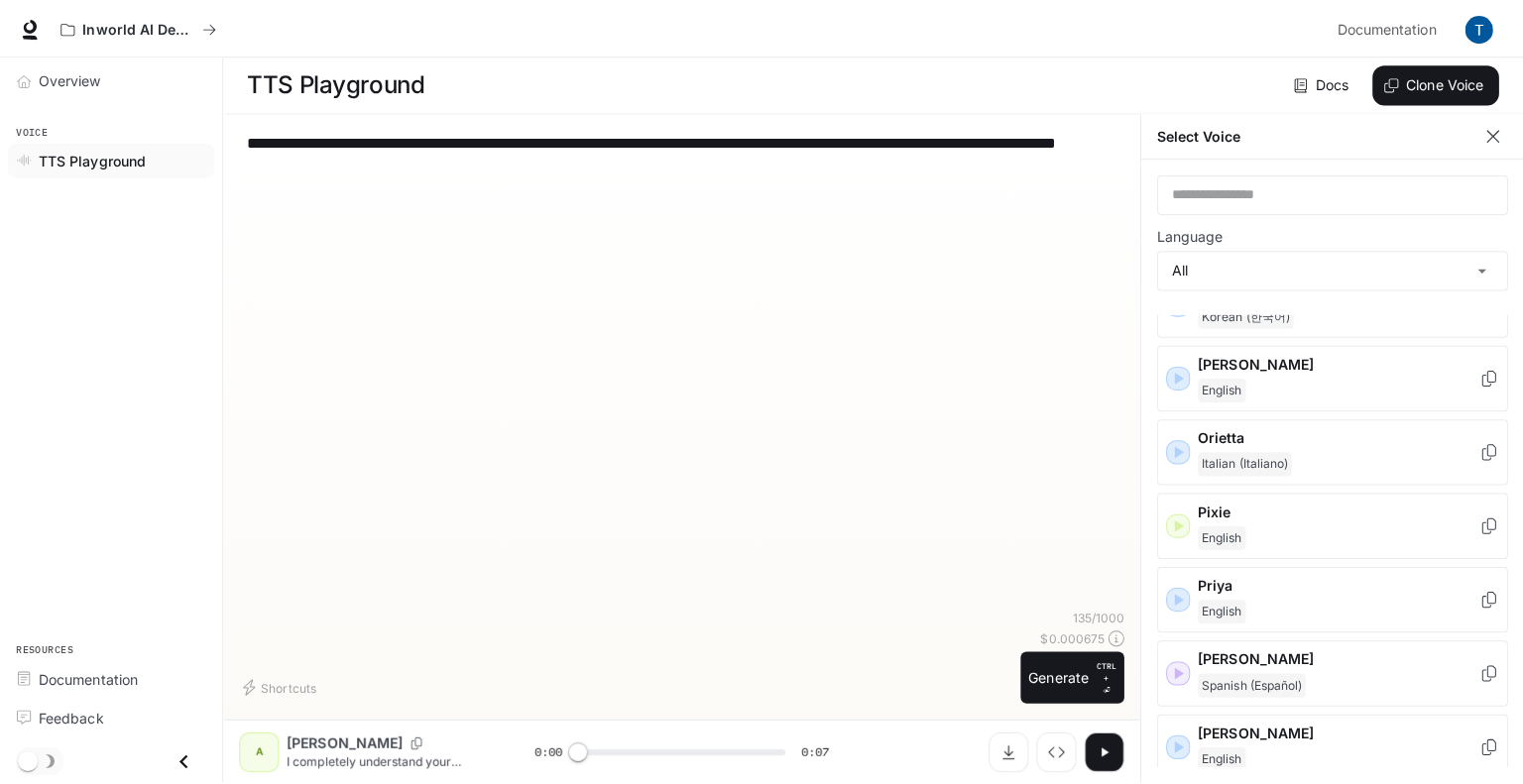 scroll, scrollTop: 2280, scrollLeft: 0, axis: vertical 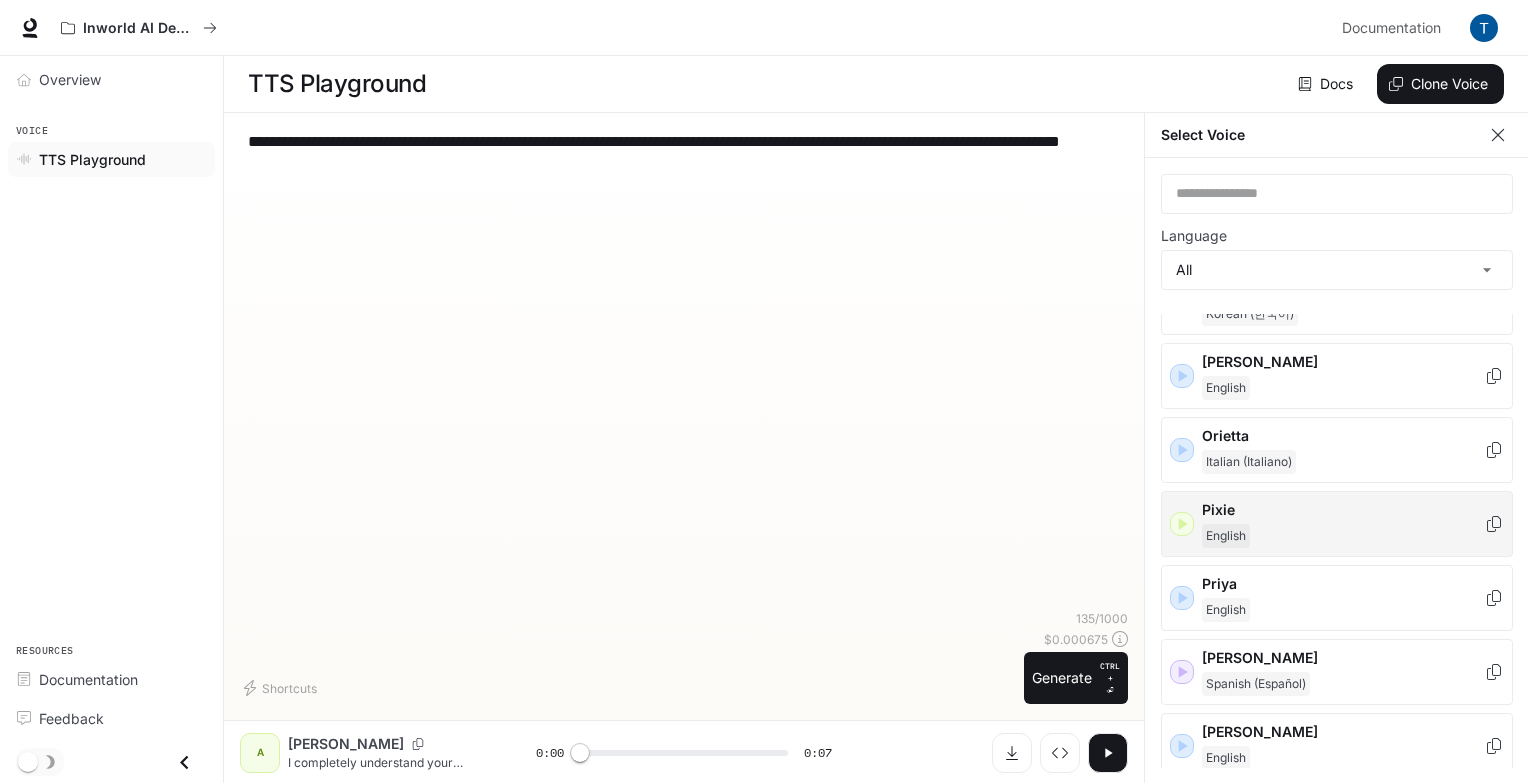 click 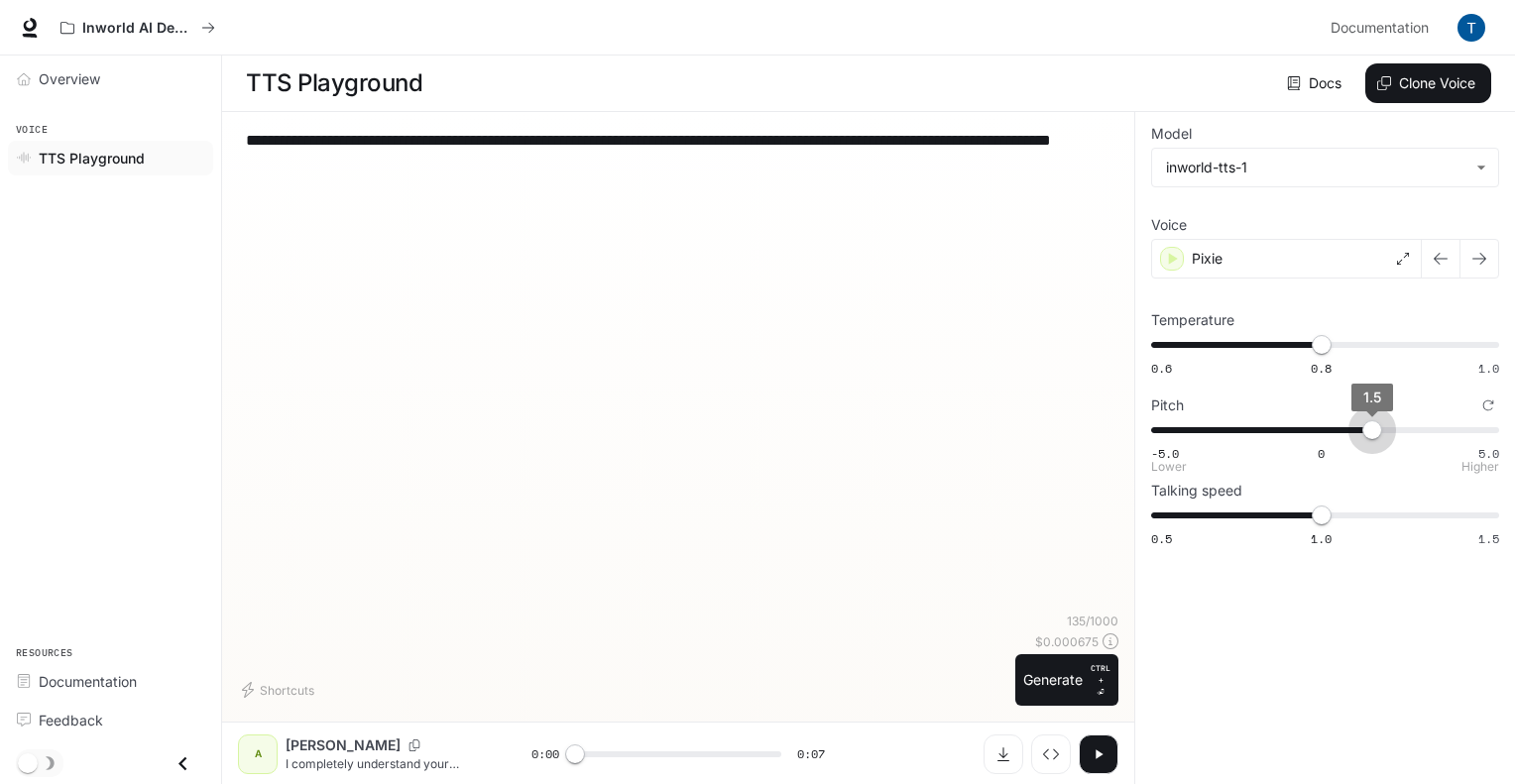 drag, startPoint x: 1321, startPoint y: 435, endPoint x: 1371, endPoint y: 442, distance: 50.48762 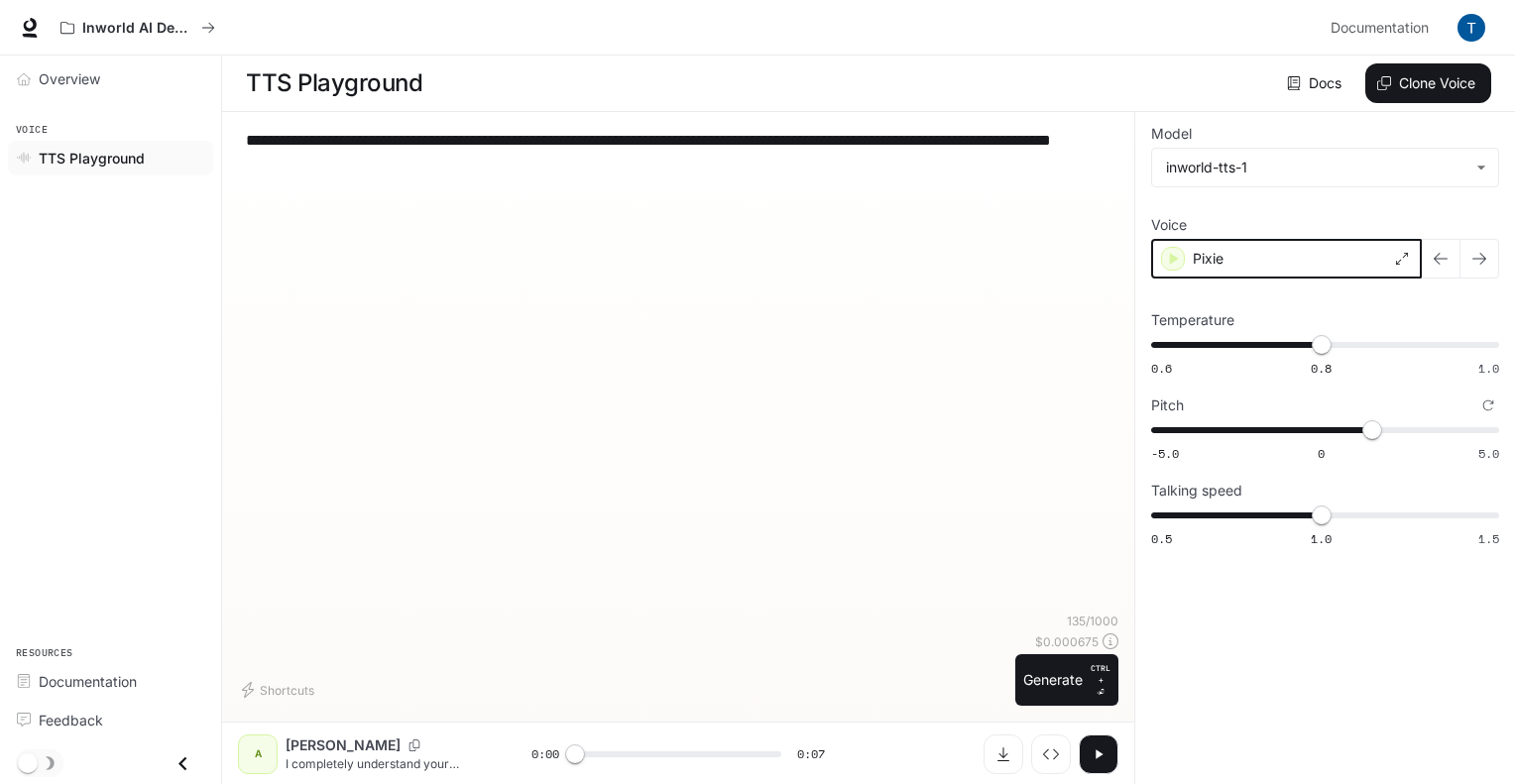 click at bounding box center (1173, 259) 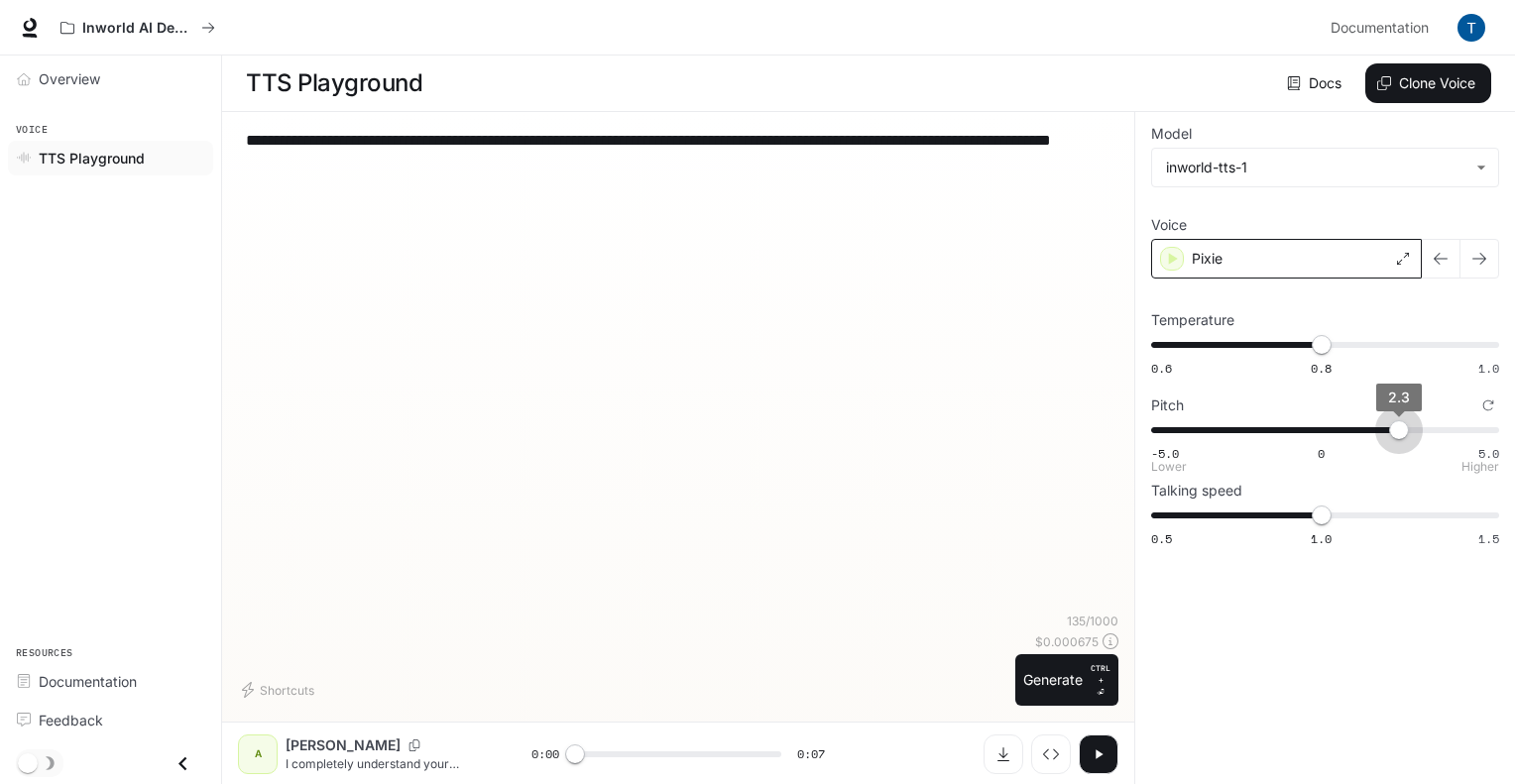 drag, startPoint x: 1377, startPoint y: 435, endPoint x: 1400, endPoint y: 439, distance: 23.345235 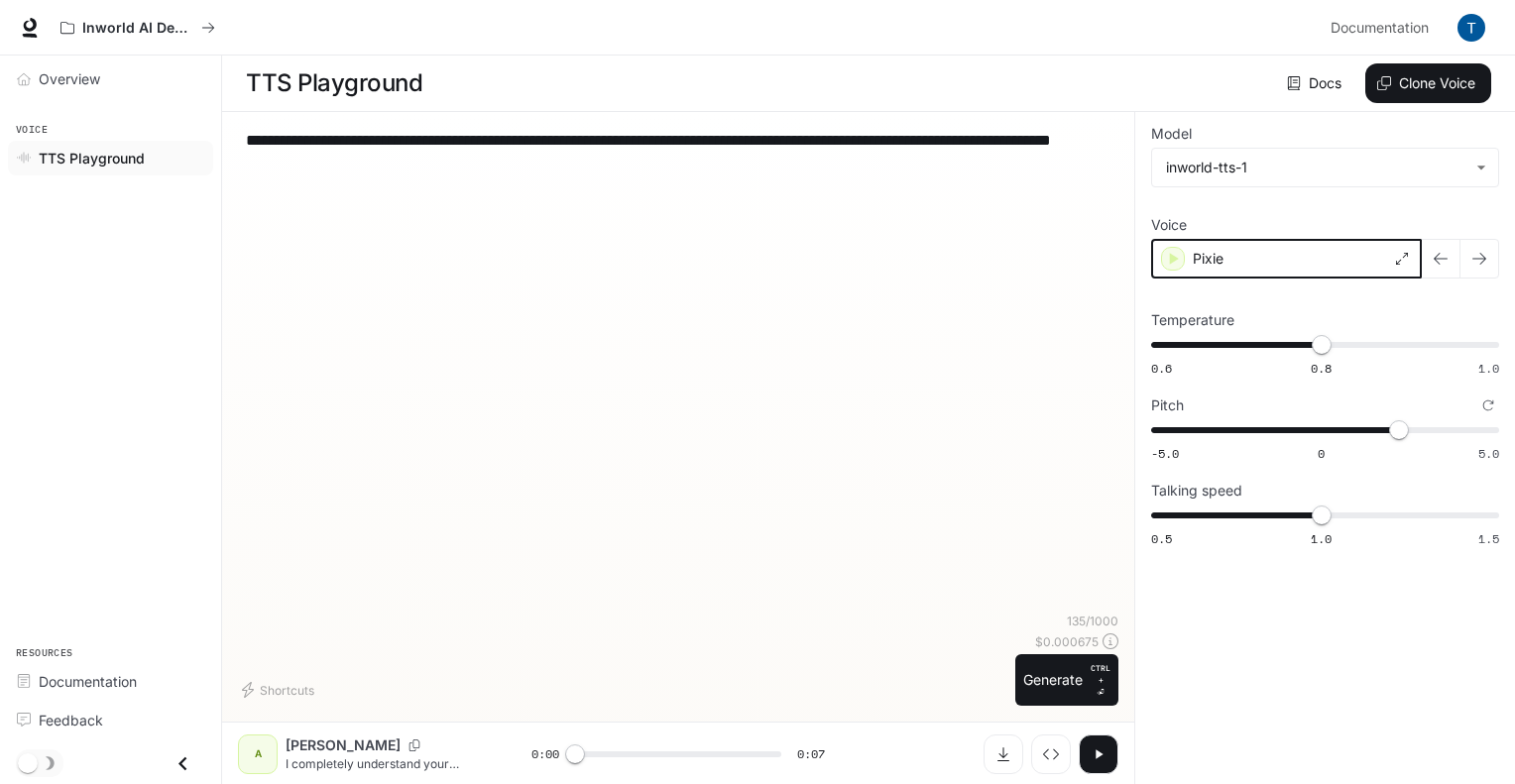 click 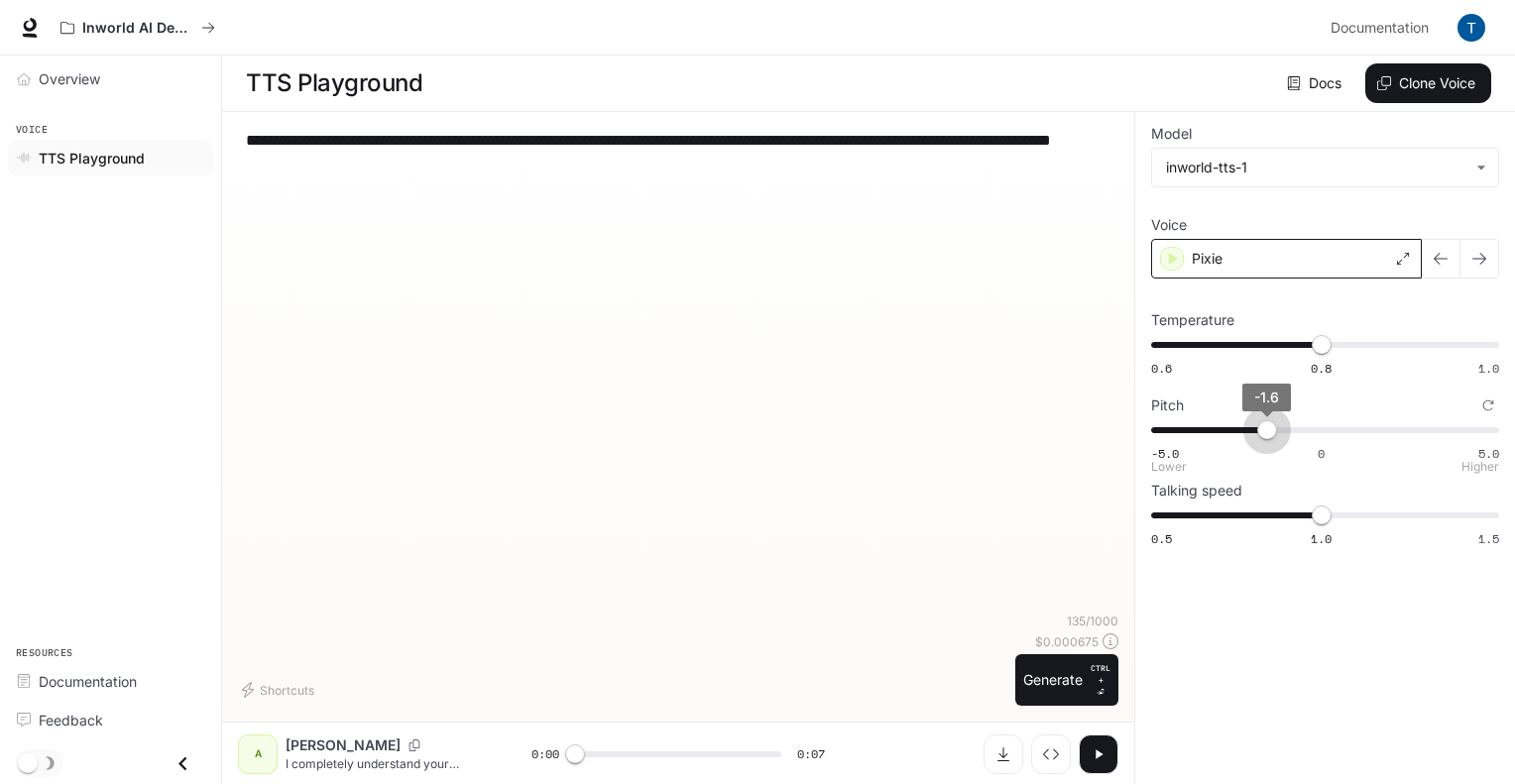 drag, startPoint x: 1401, startPoint y: 430, endPoint x: 1231, endPoint y: 427, distance: 170.0265 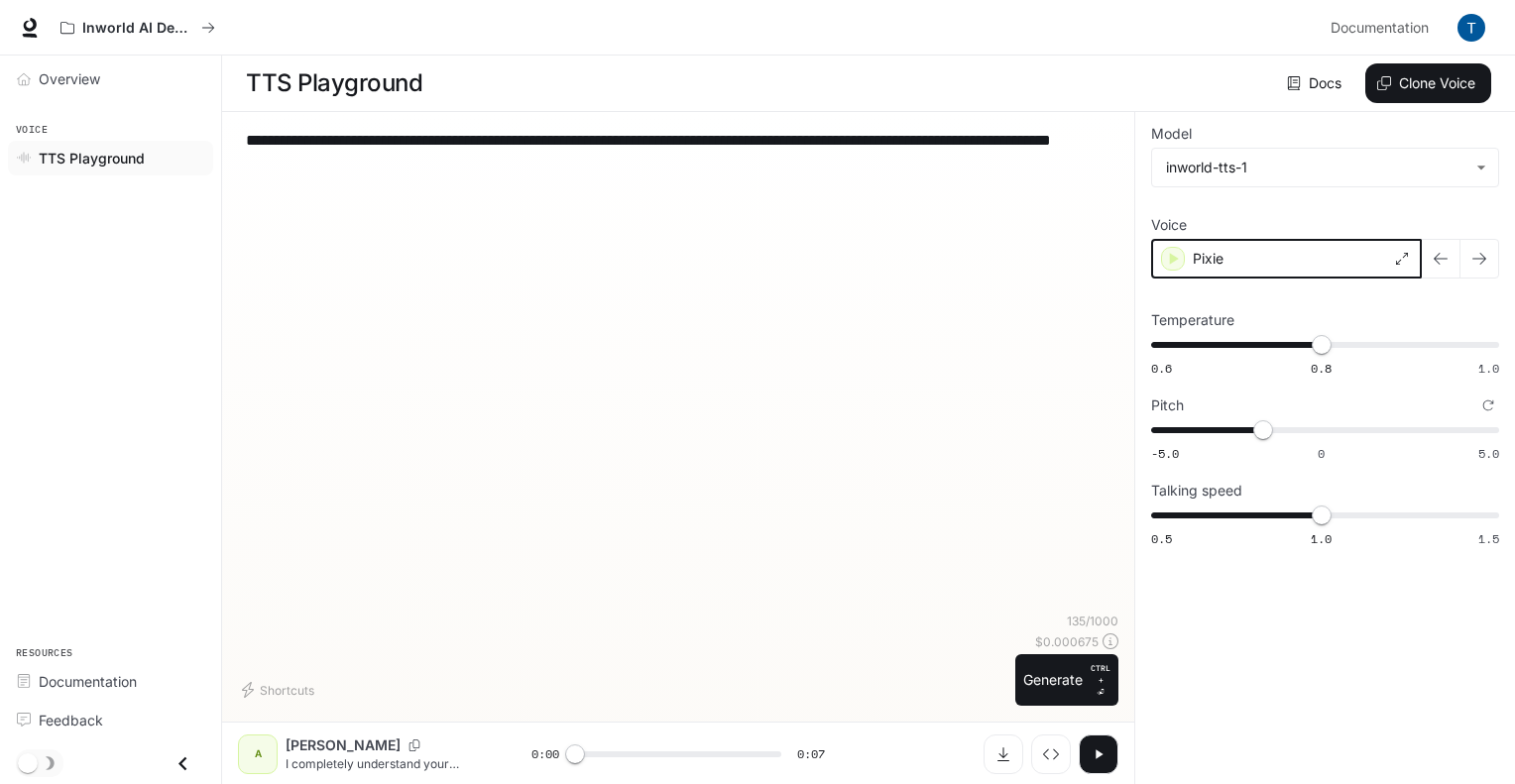 click 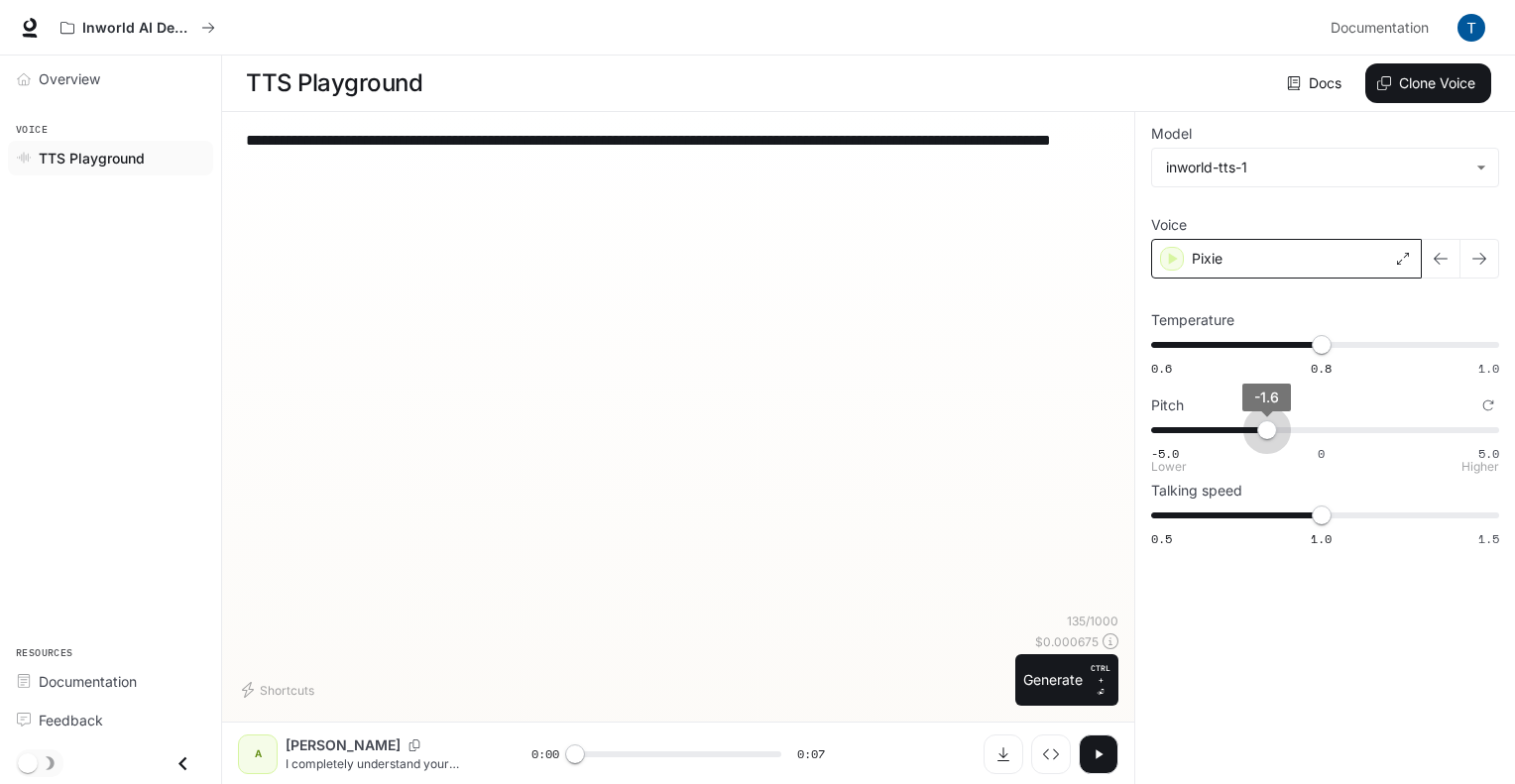 type on "****" 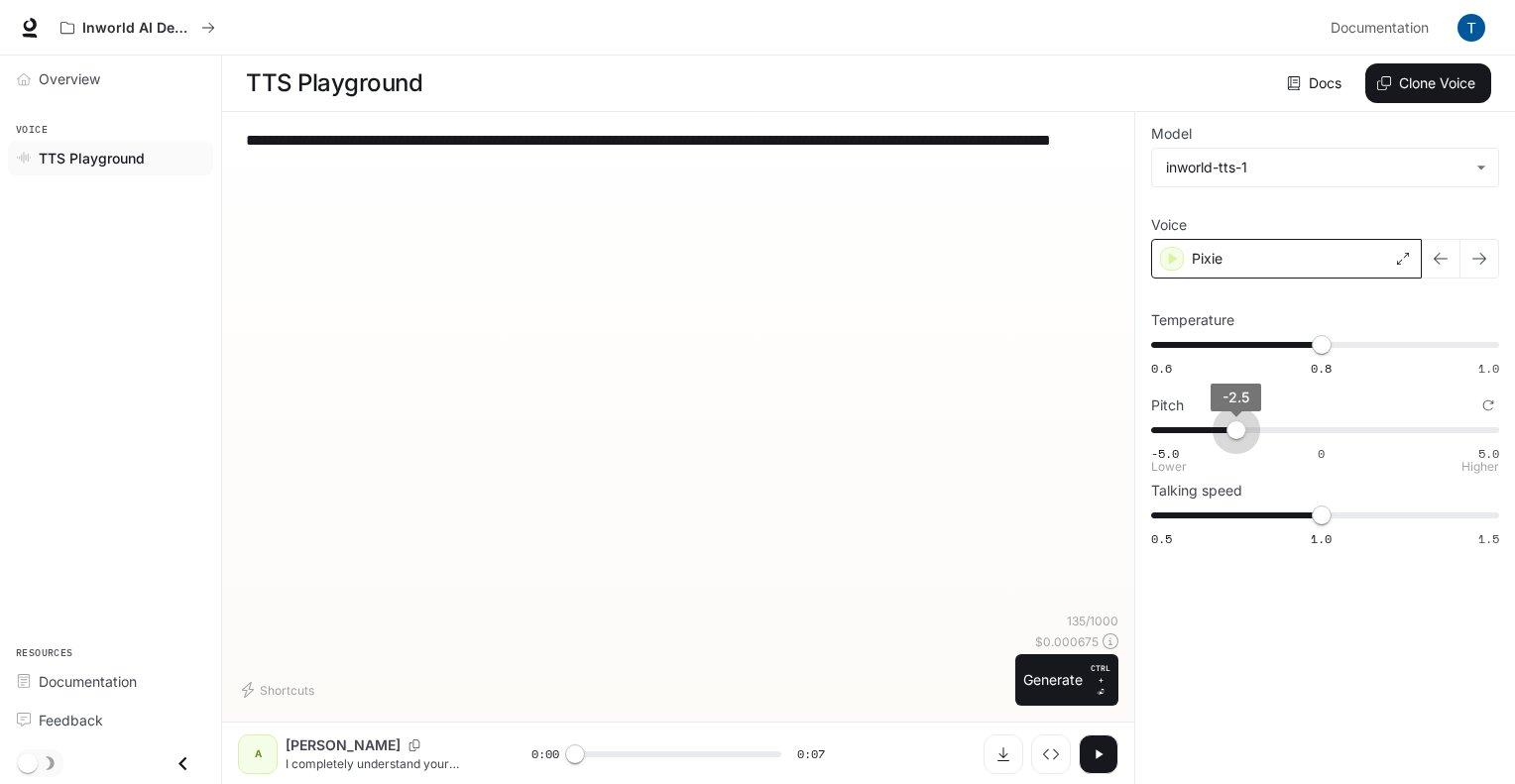 drag, startPoint x: 1265, startPoint y: 433, endPoint x: 1236, endPoint y: 438, distance: 29.427878 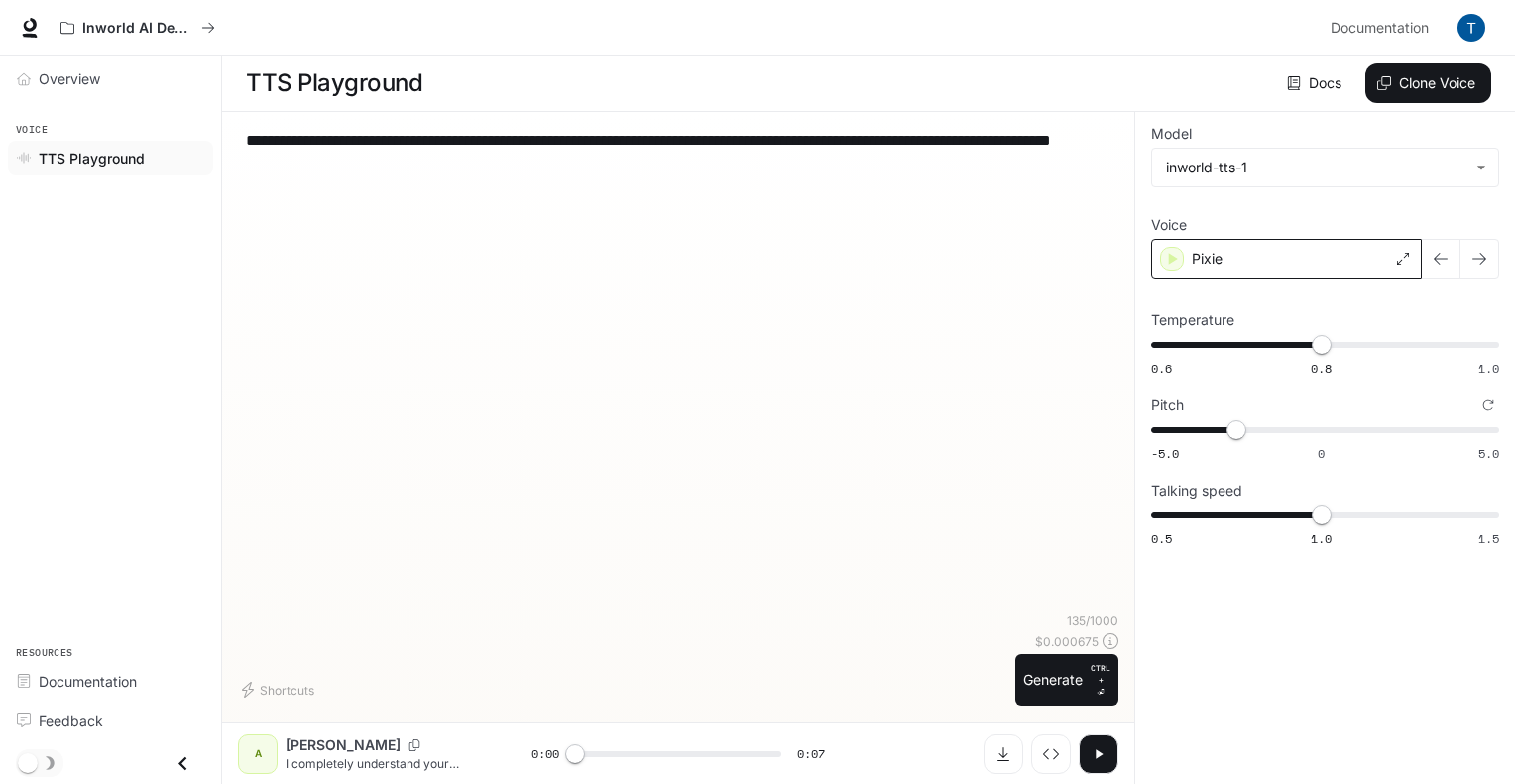 click on "**********" at bounding box center [678, 370] 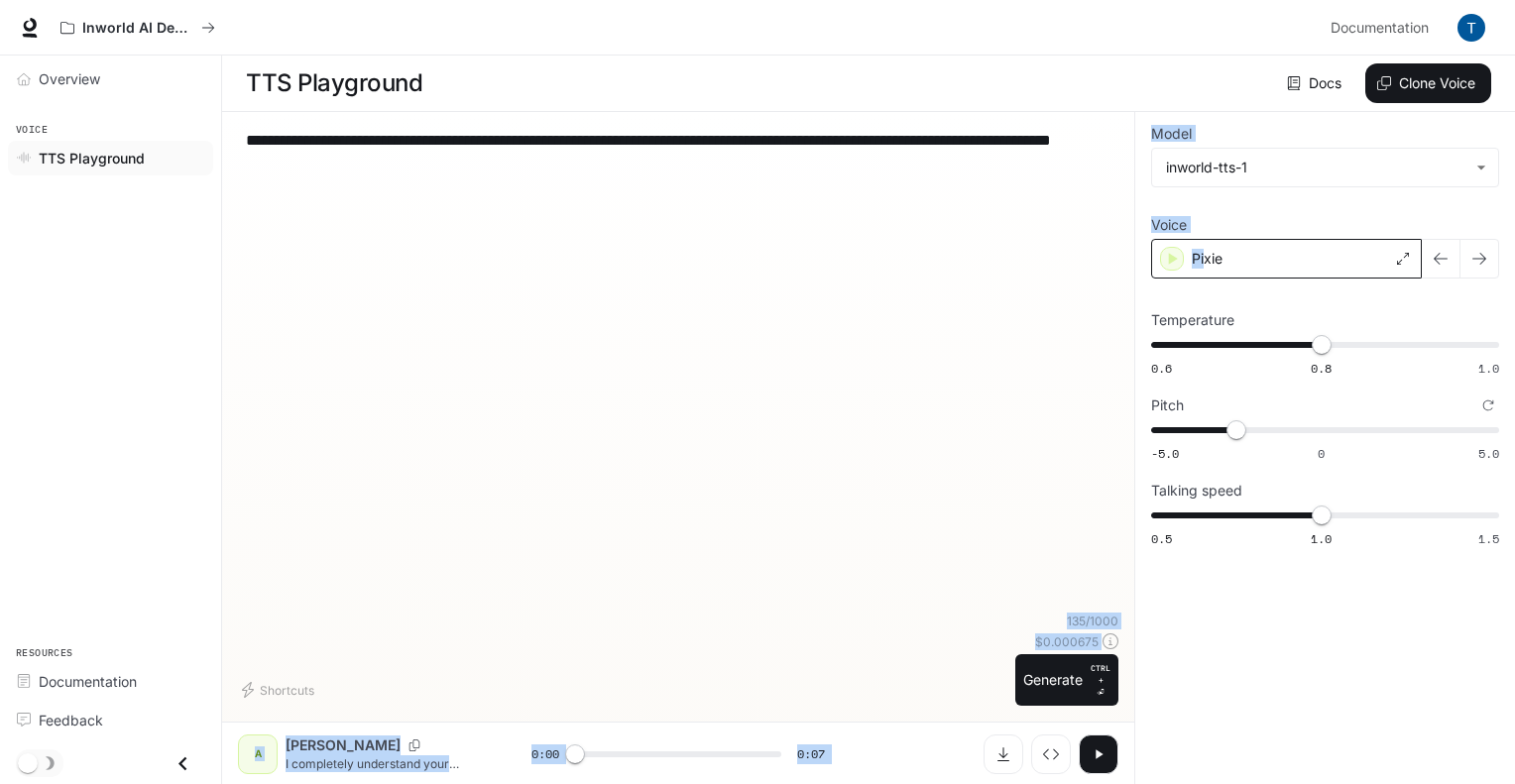 drag, startPoint x: 1206, startPoint y: 261, endPoint x: 842, endPoint y: 467, distance: 418.24873 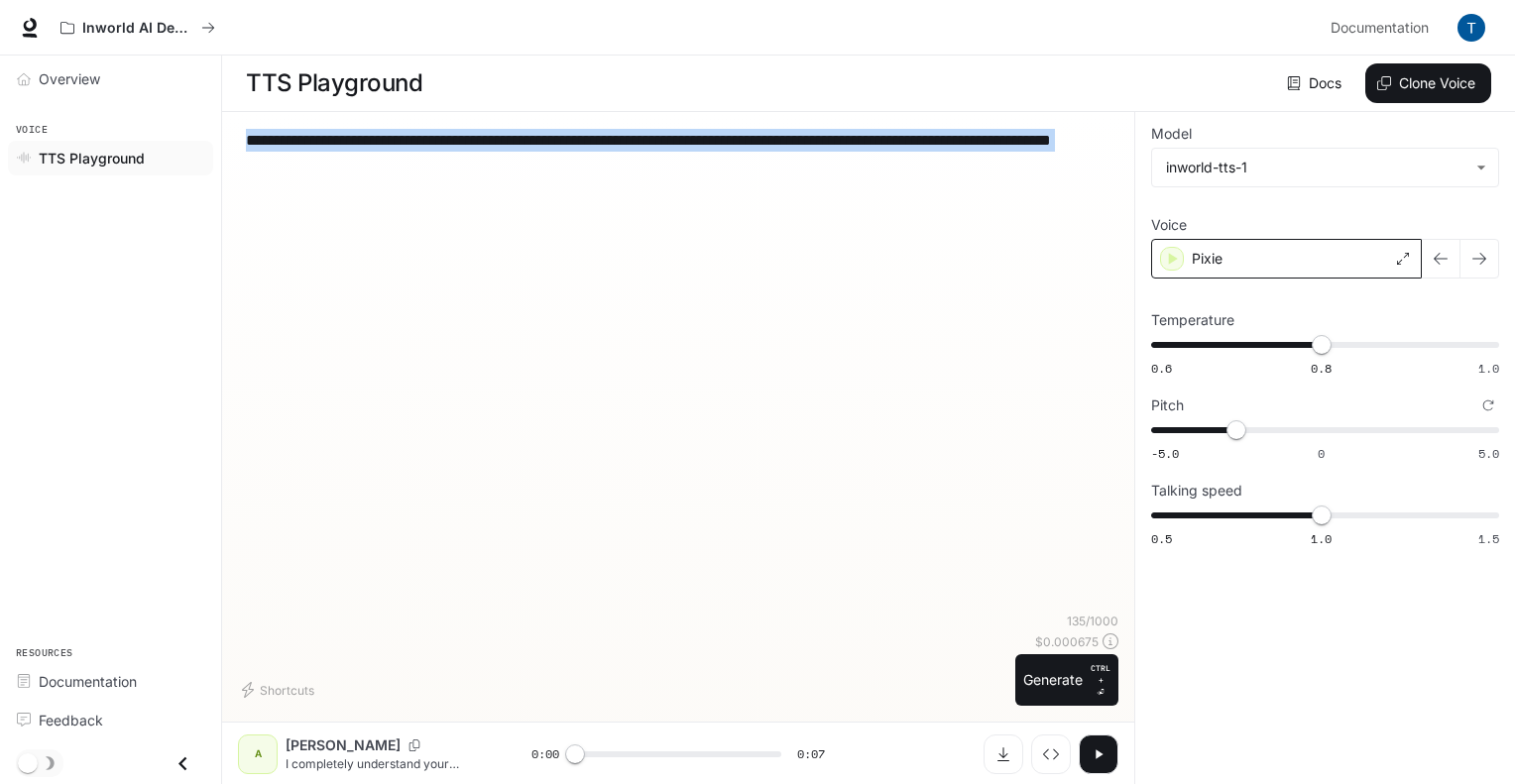 drag, startPoint x: 564, startPoint y: 188, endPoint x: 246, endPoint y: 114, distance: 326.49655 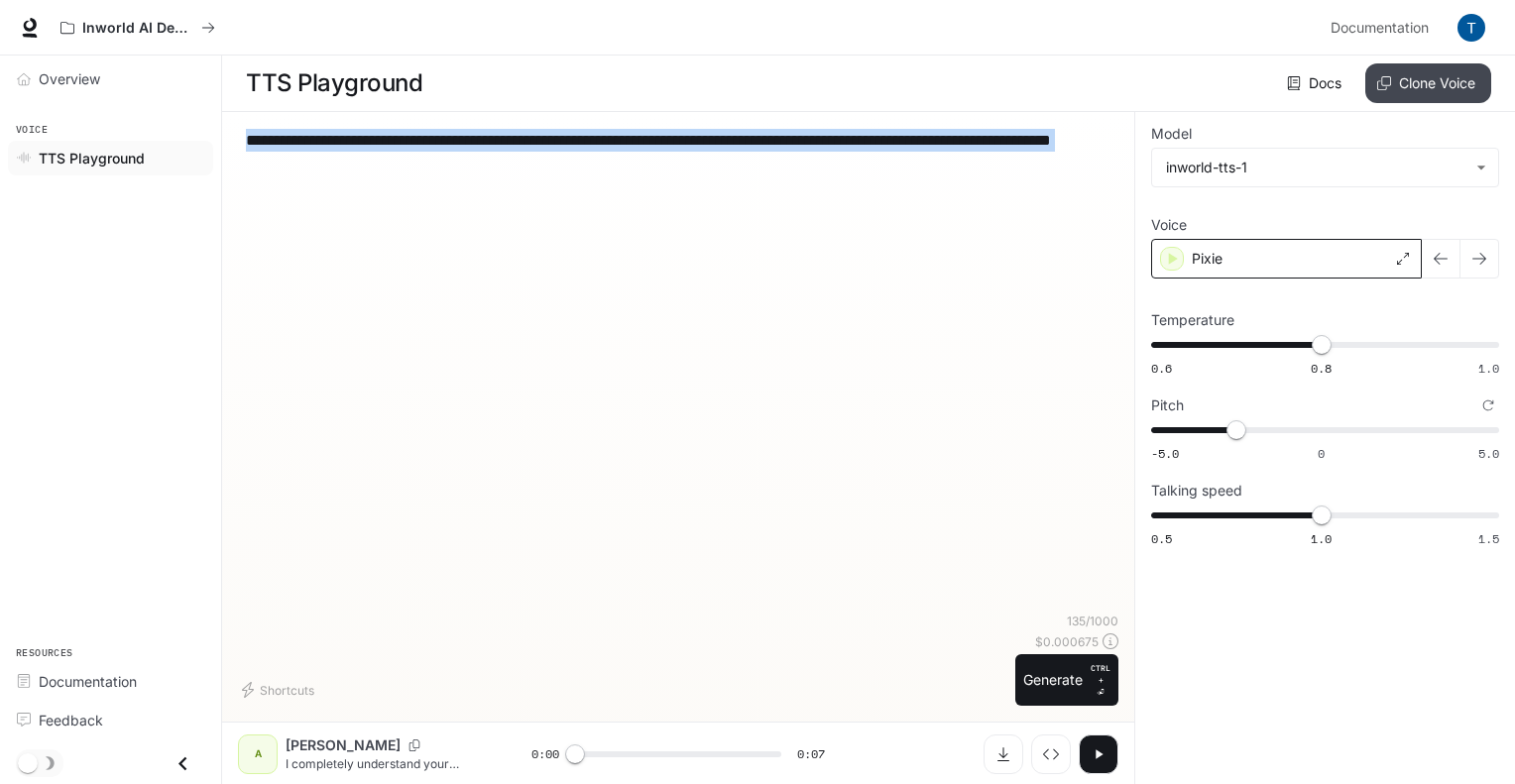 click on "Clone Voice" at bounding box center [1428, 83] 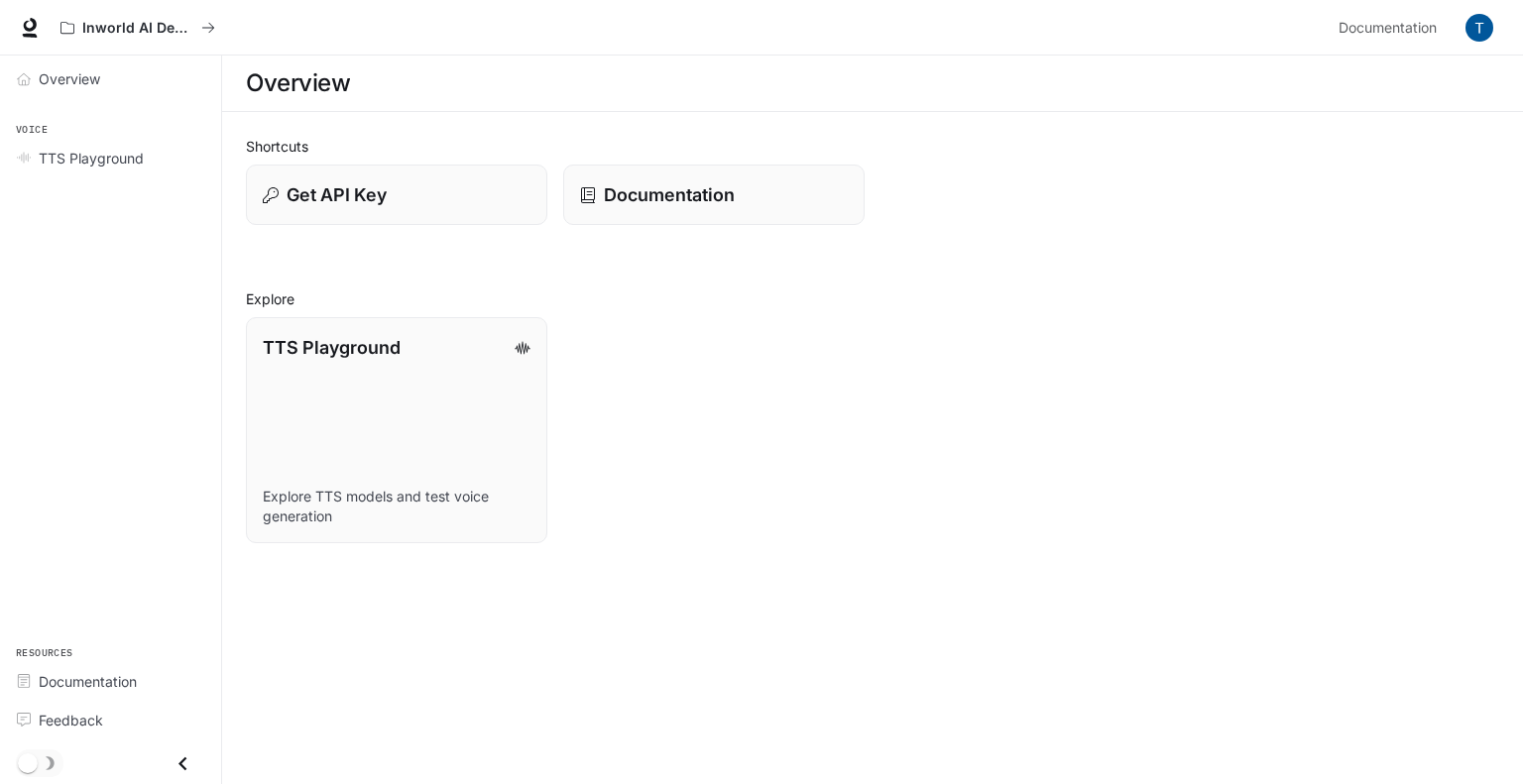 scroll, scrollTop: 0, scrollLeft: 0, axis: both 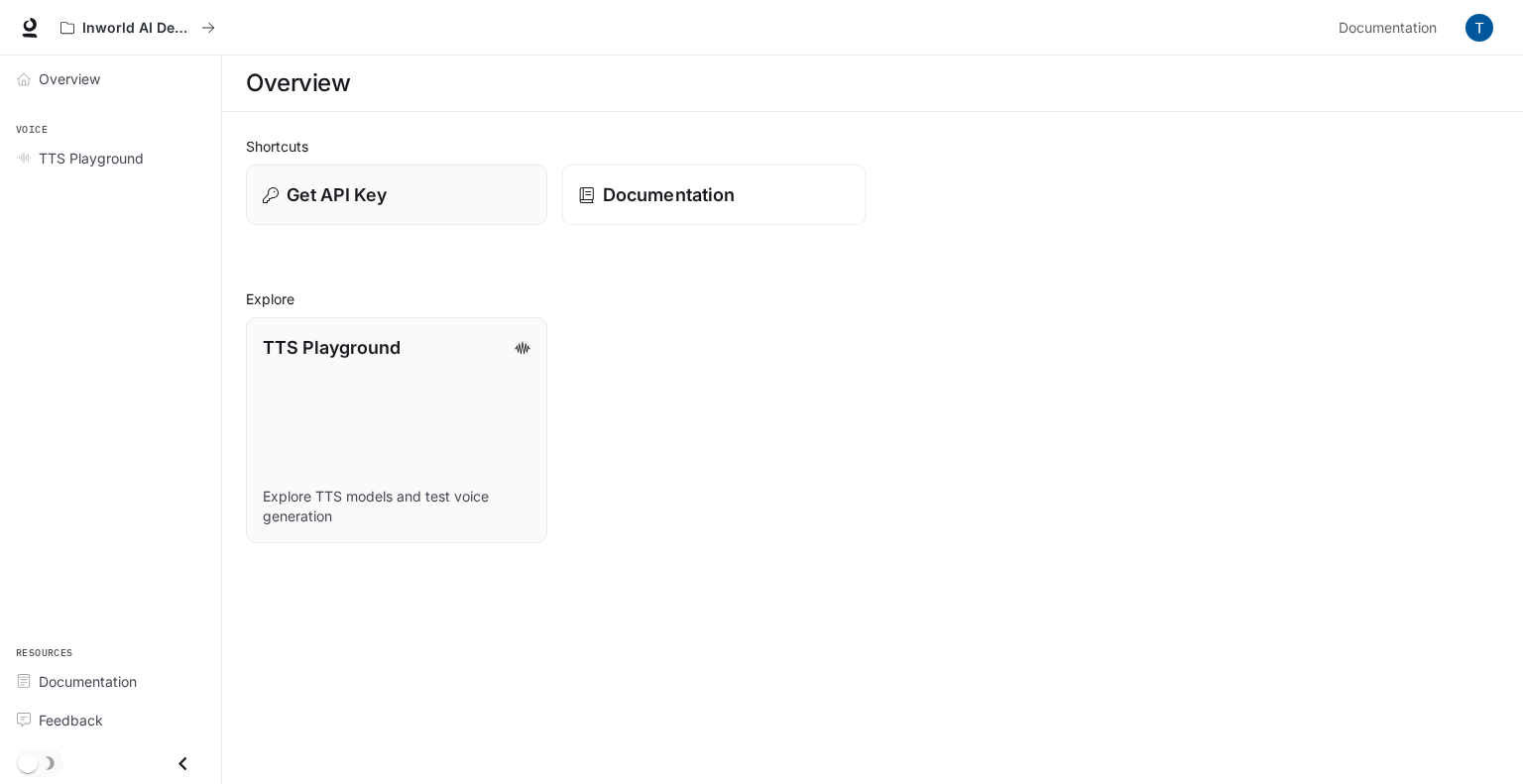 click on "Documentation" at bounding box center (668, 194) 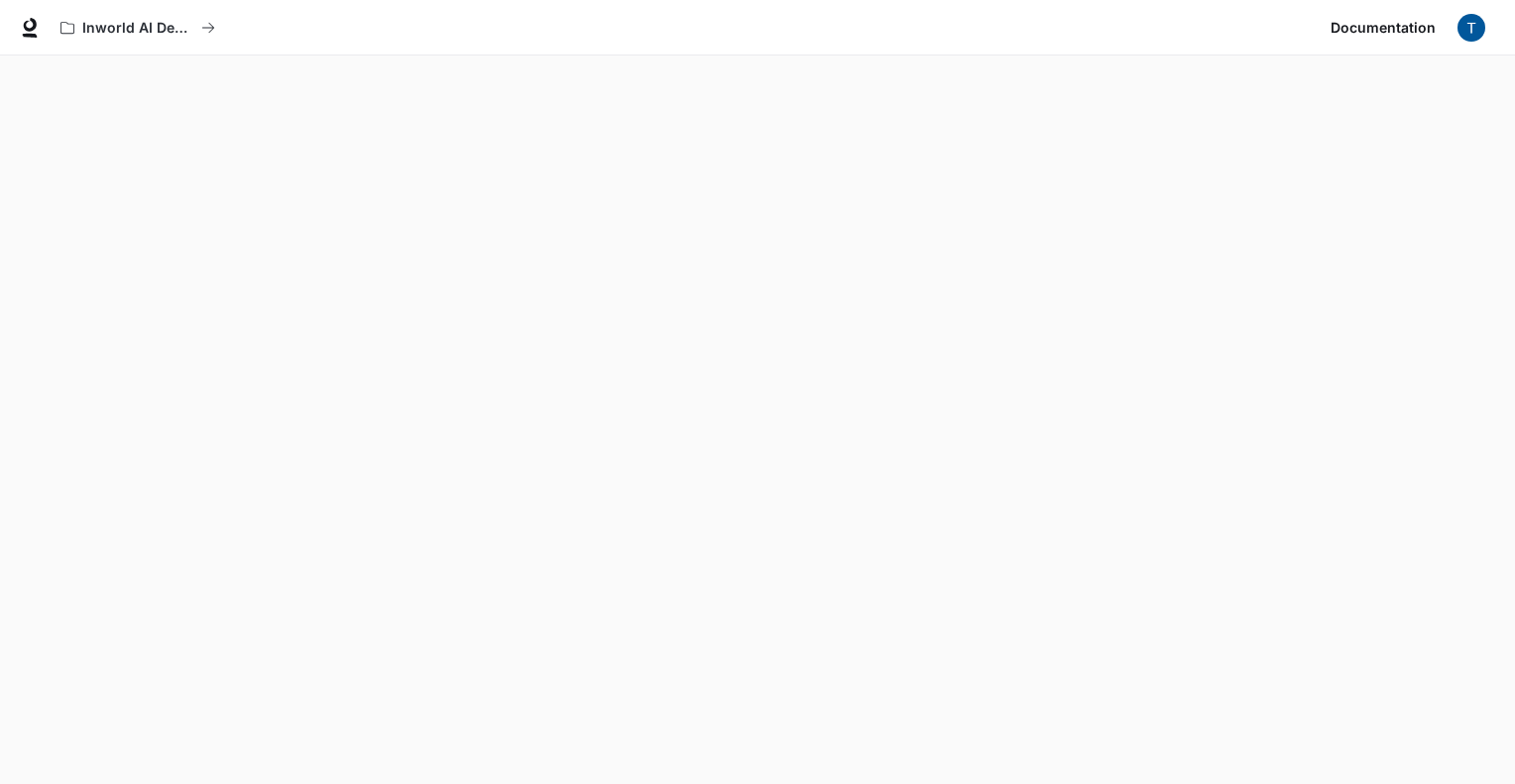 click at bounding box center [1471, 28] 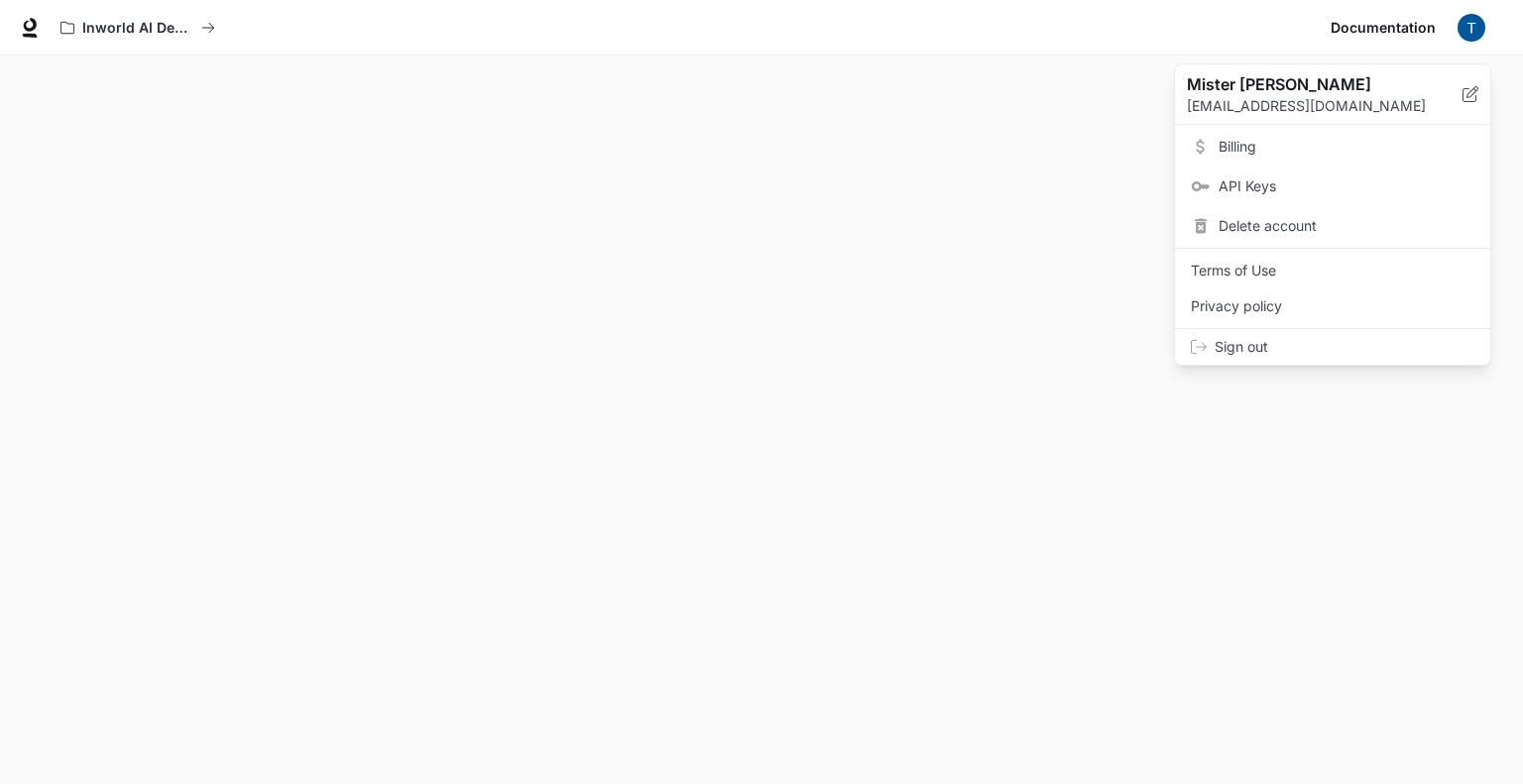 click on "Sign out" at bounding box center (1333, 347) 